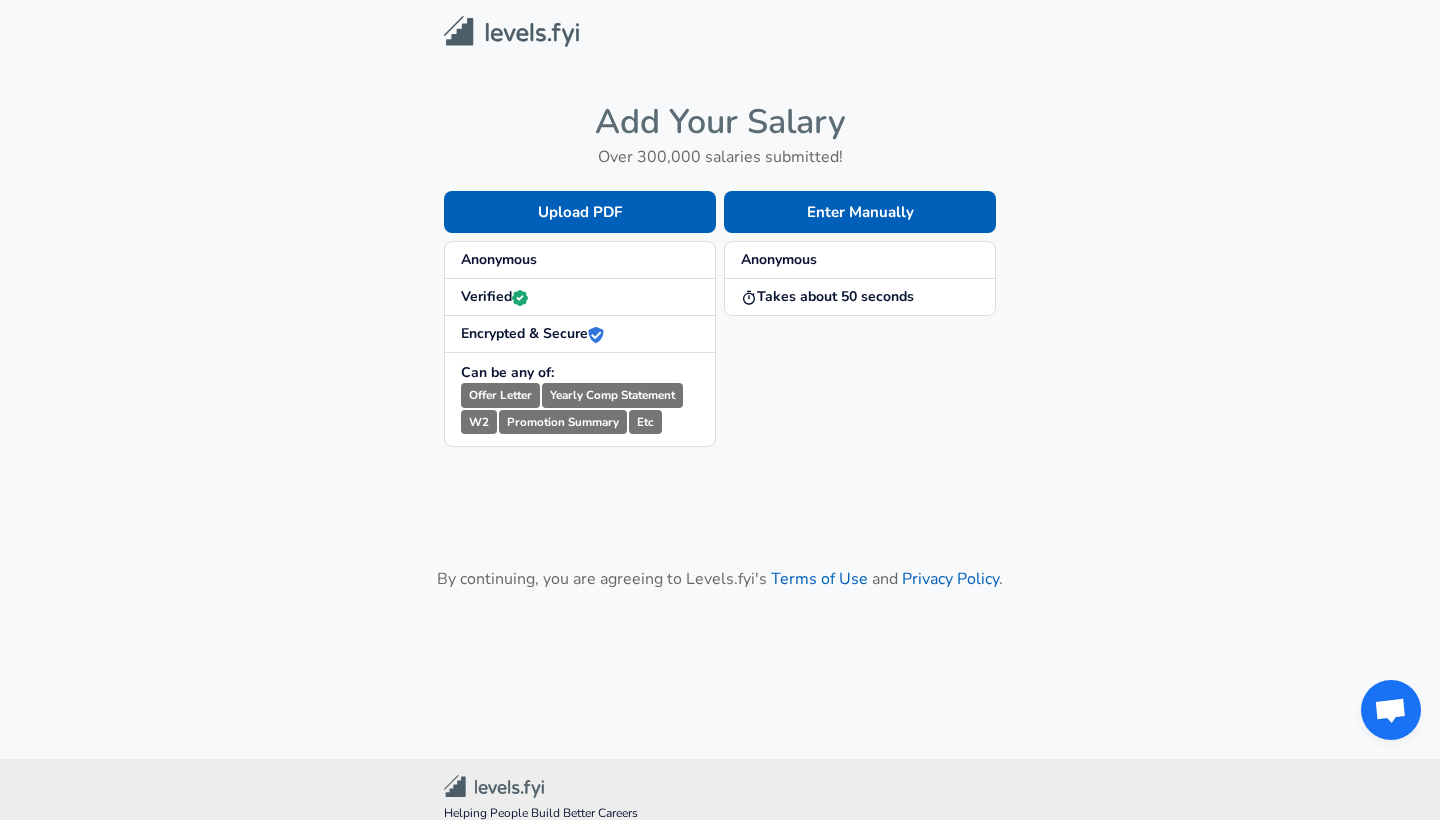 scroll, scrollTop: 0, scrollLeft: 0, axis: both 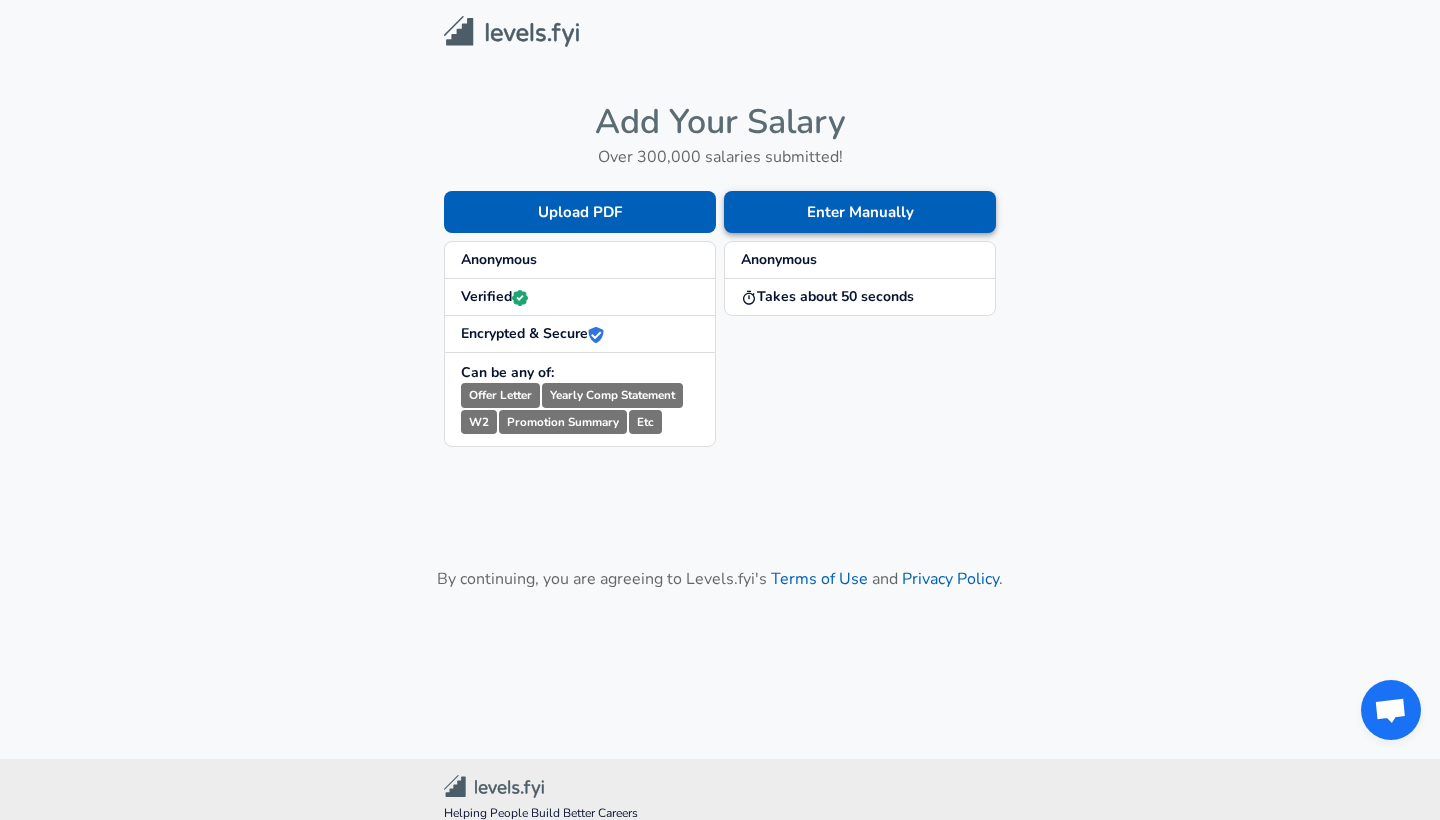 click on "Enter Manually" at bounding box center (860, 212) 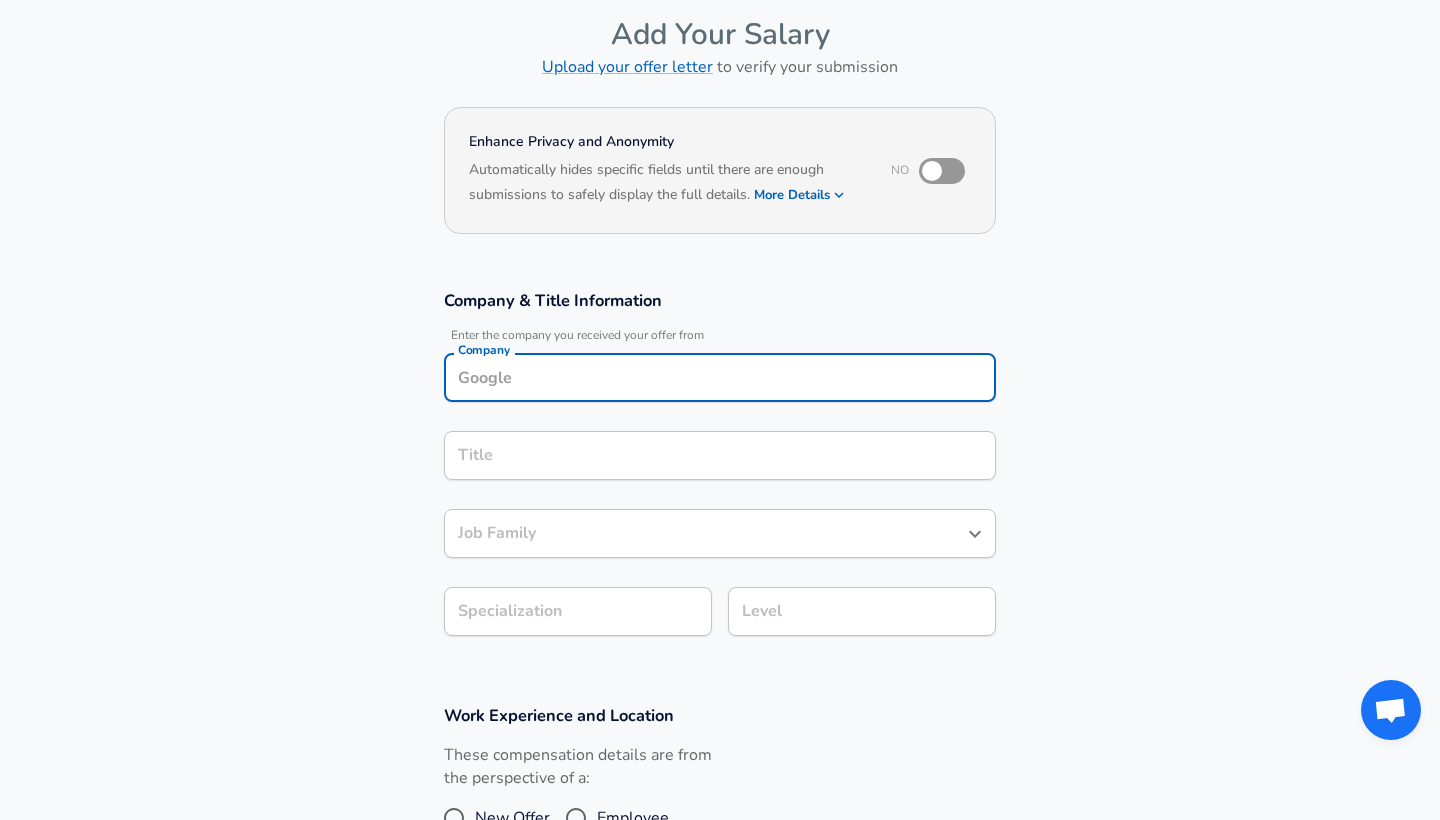 click on "Company" at bounding box center (720, 377) 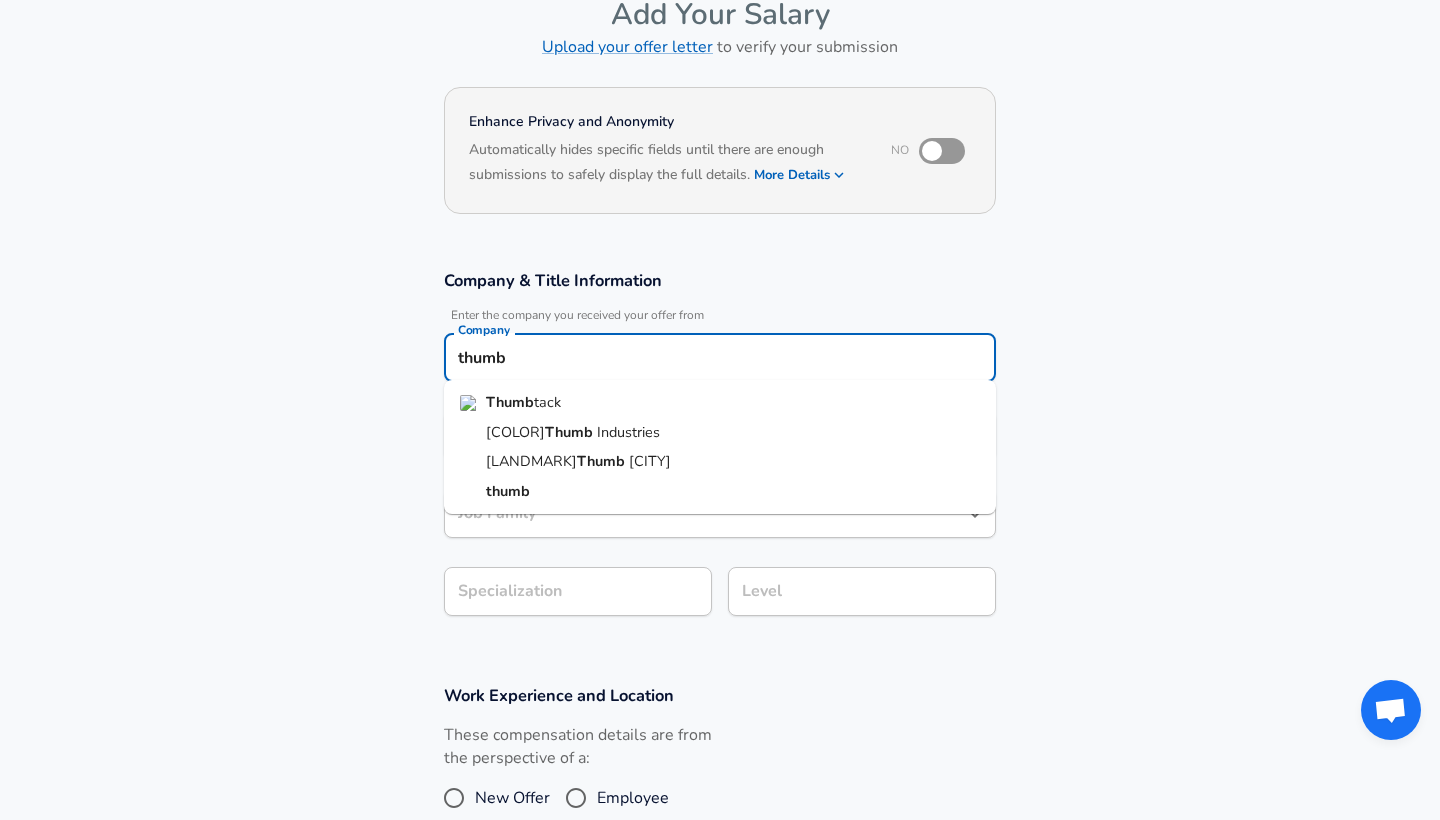 click on "Thumb tack" at bounding box center [720, 403] 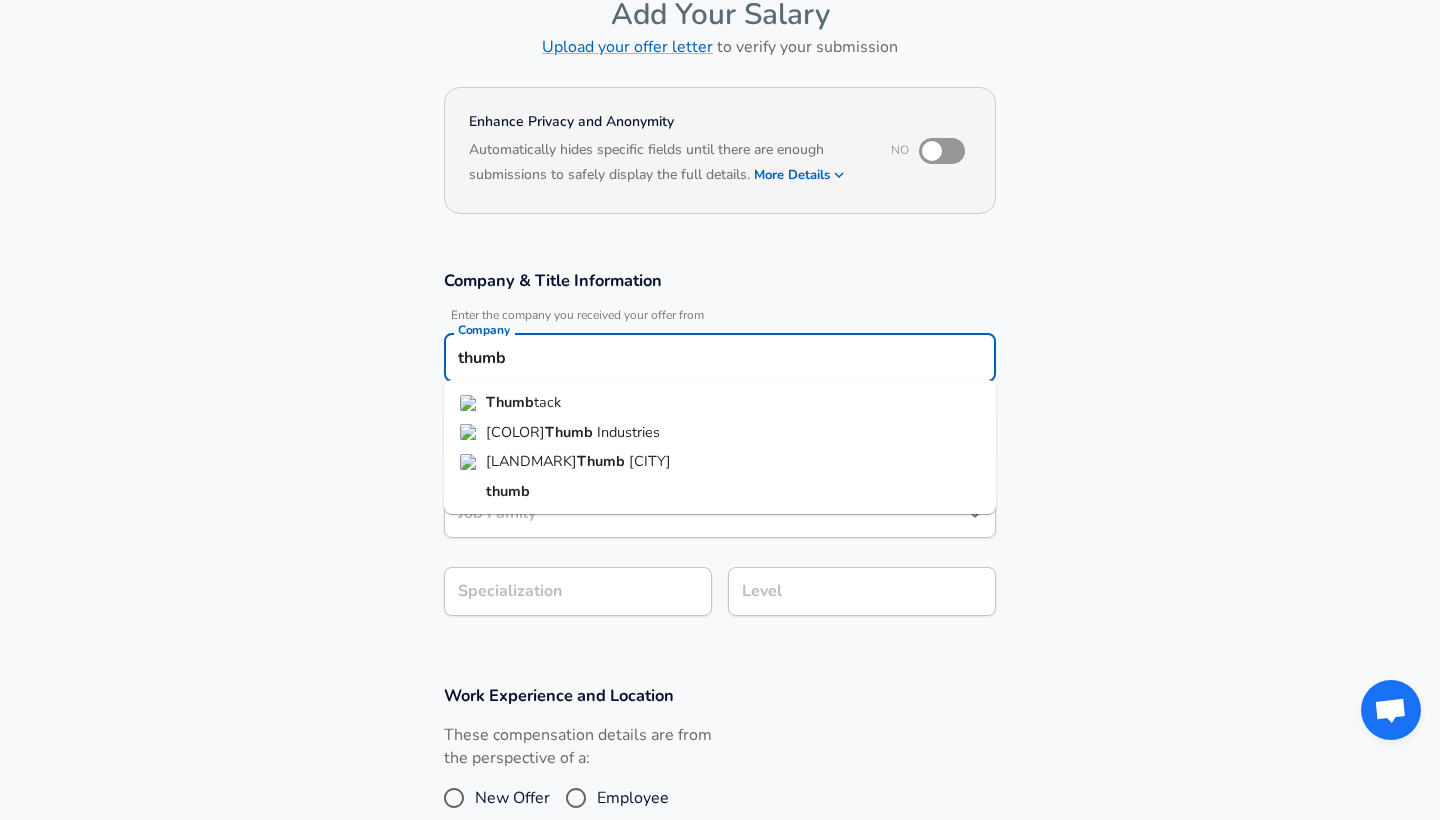 type on "Thumbtack" 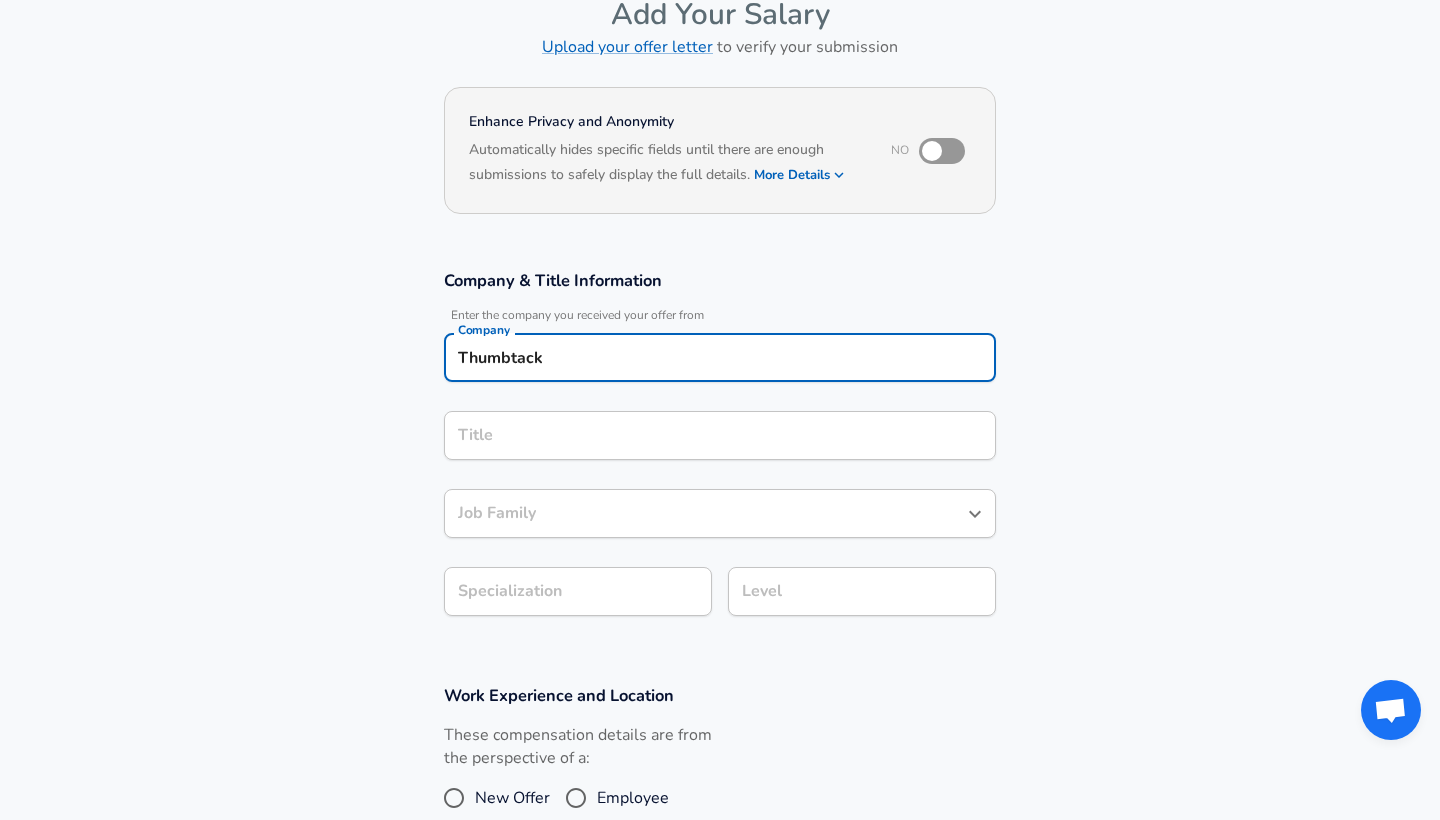 scroll, scrollTop: 150, scrollLeft: 0, axis: vertical 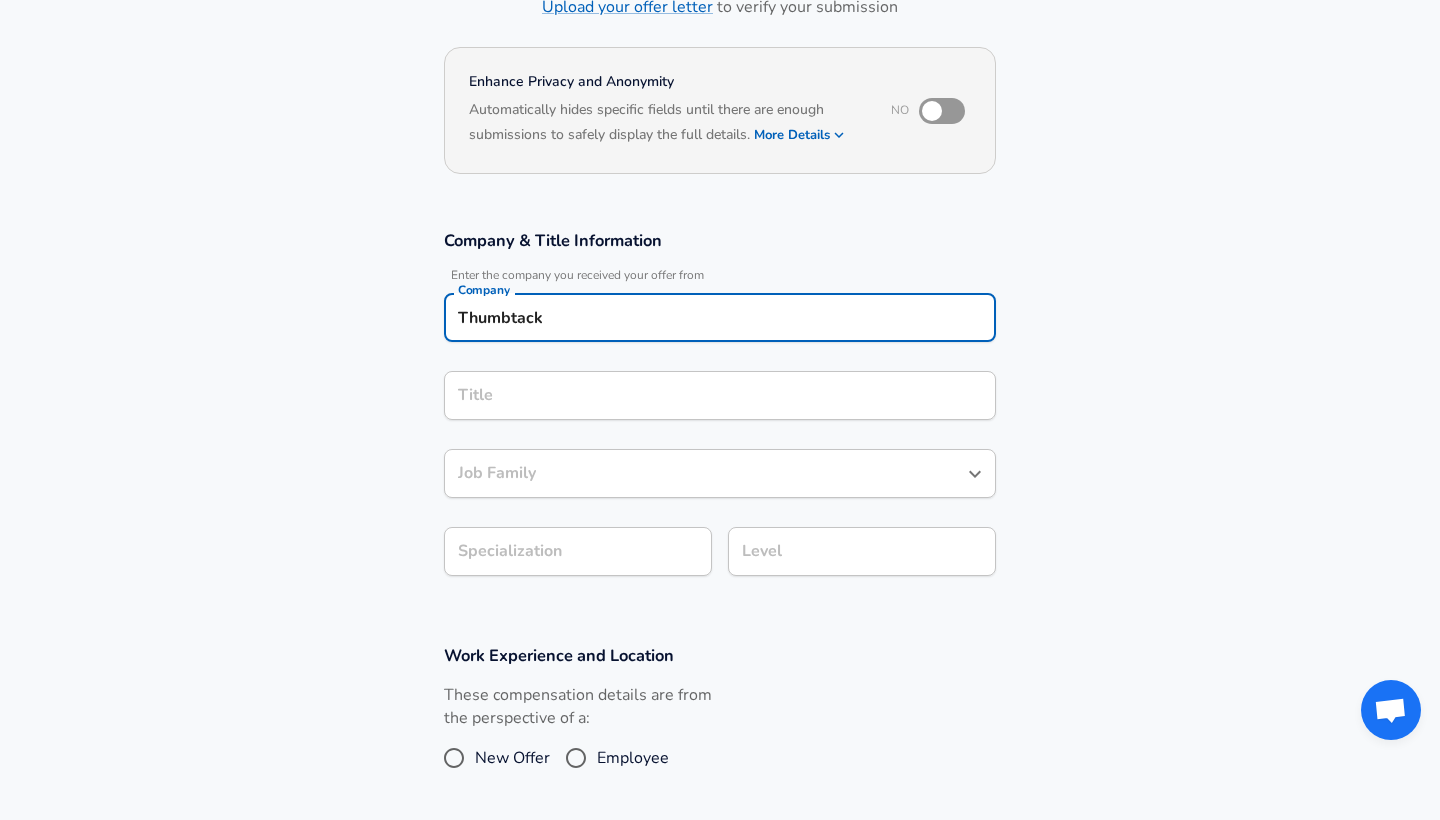 click on "Title" at bounding box center [720, 395] 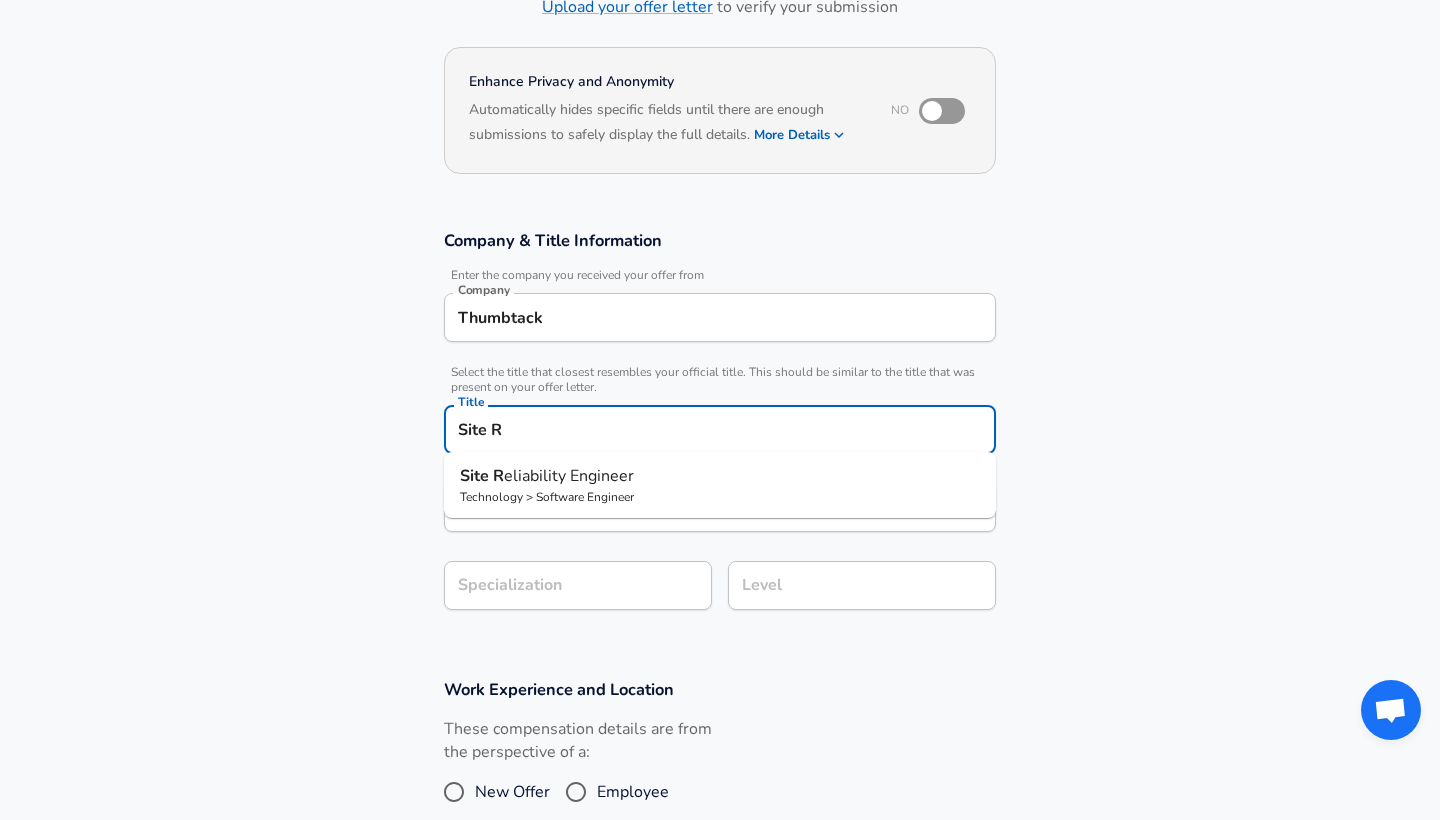 click on "Technology > Software Engineer" at bounding box center (720, 497) 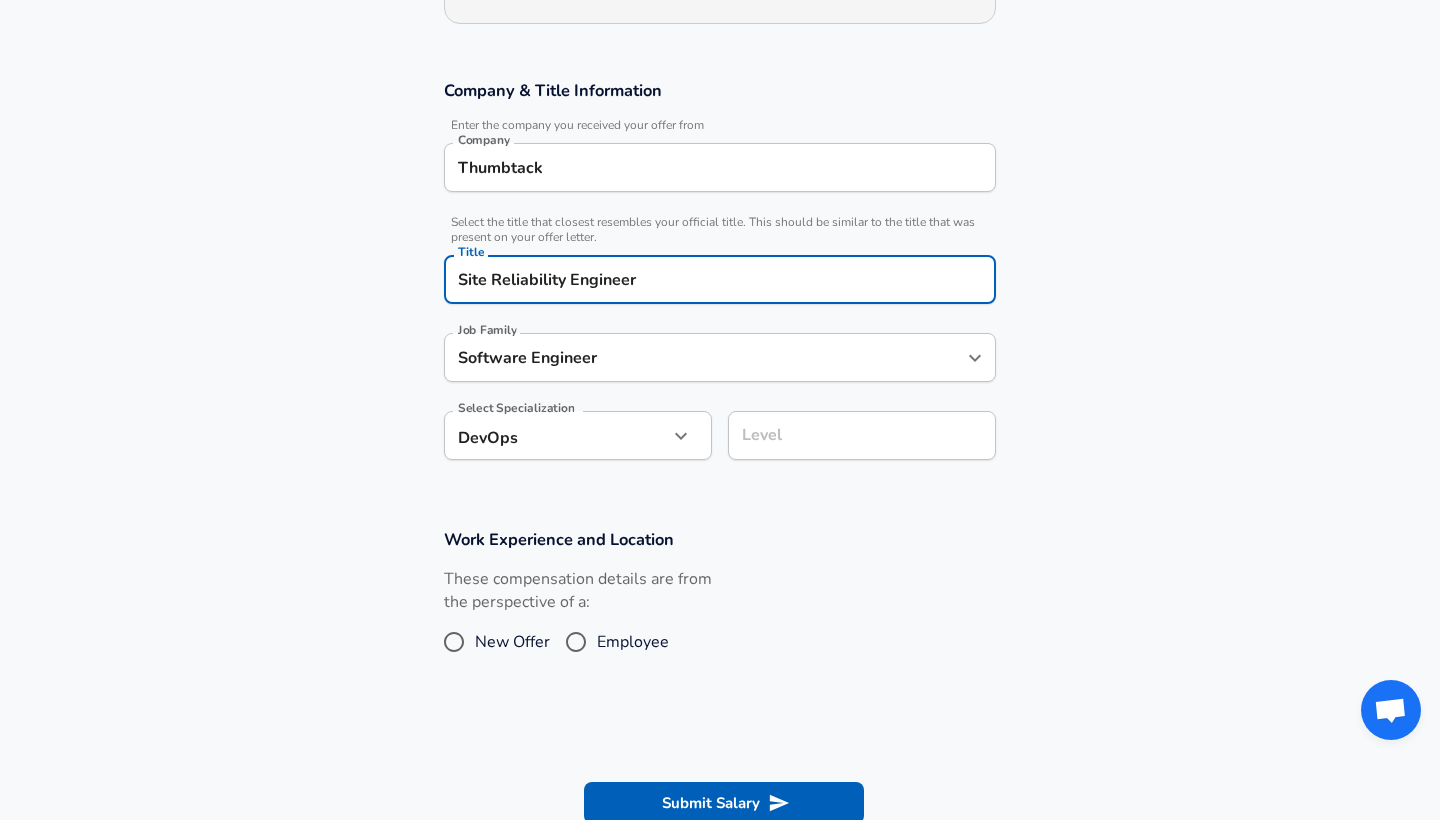scroll, scrollTop: 328, scrollLeft: 0, axis: vertical 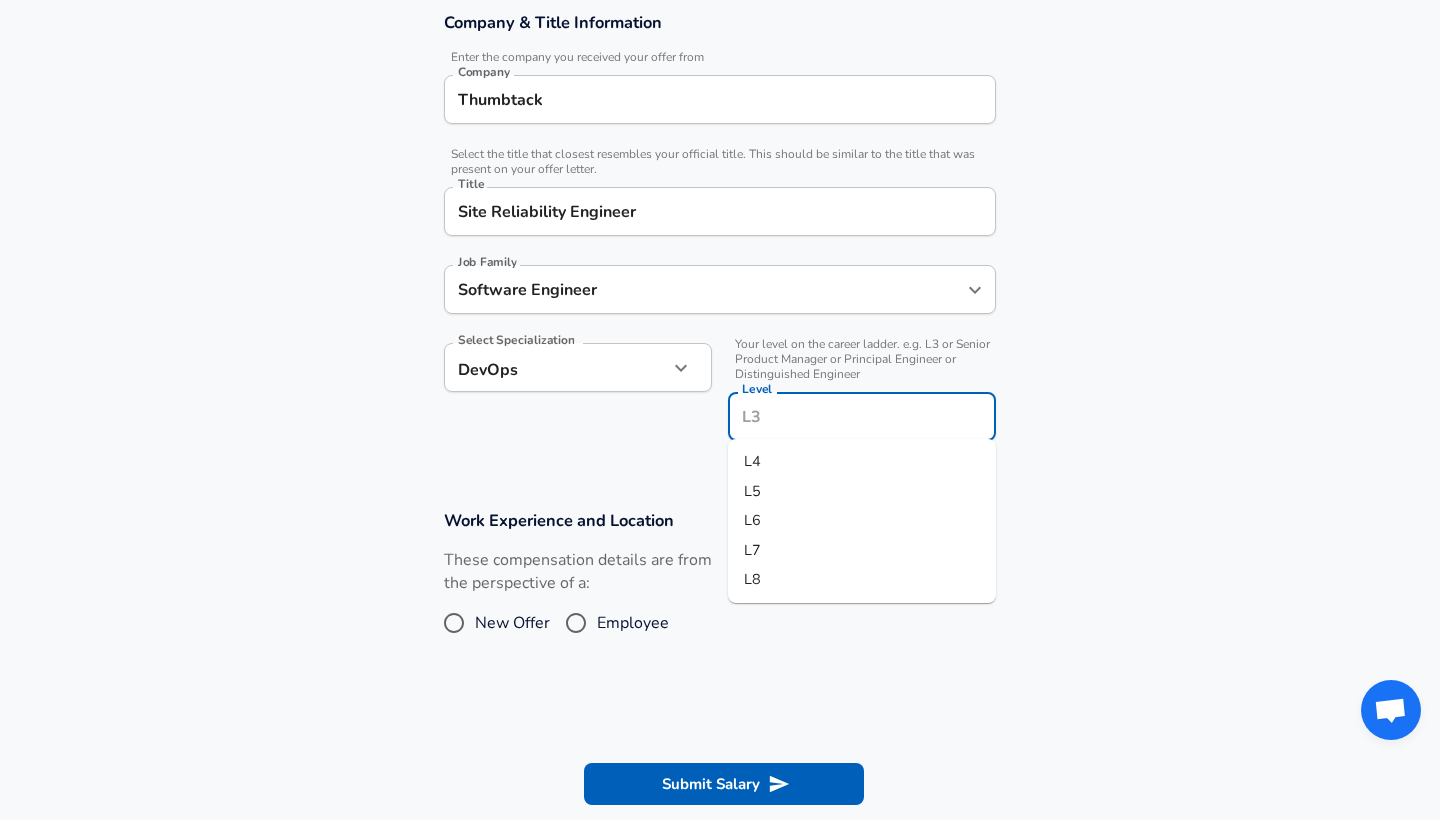 click on "Level" at bounding box center [862, 416] 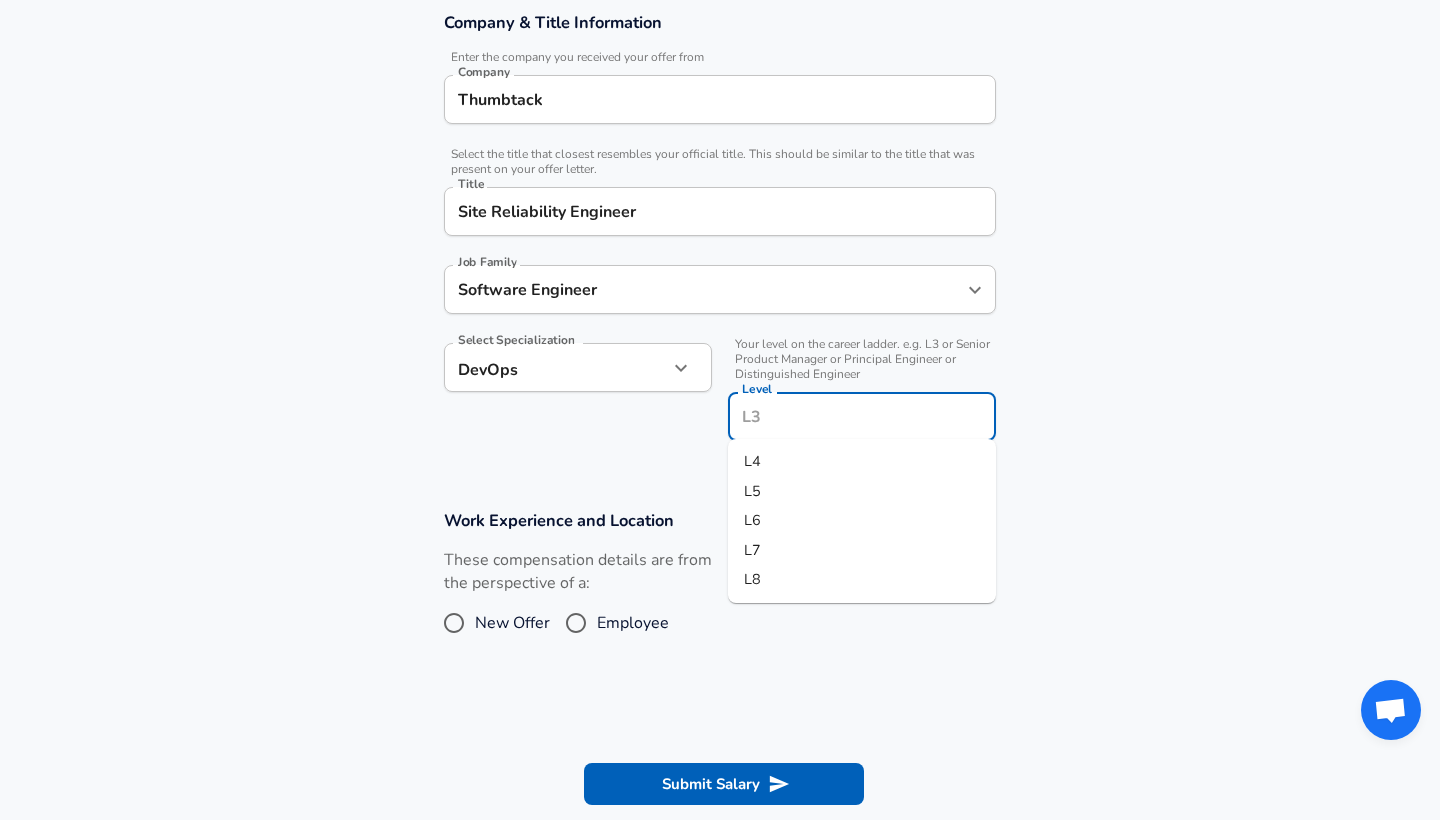 click on "L5" at bounding box center [862, 492] 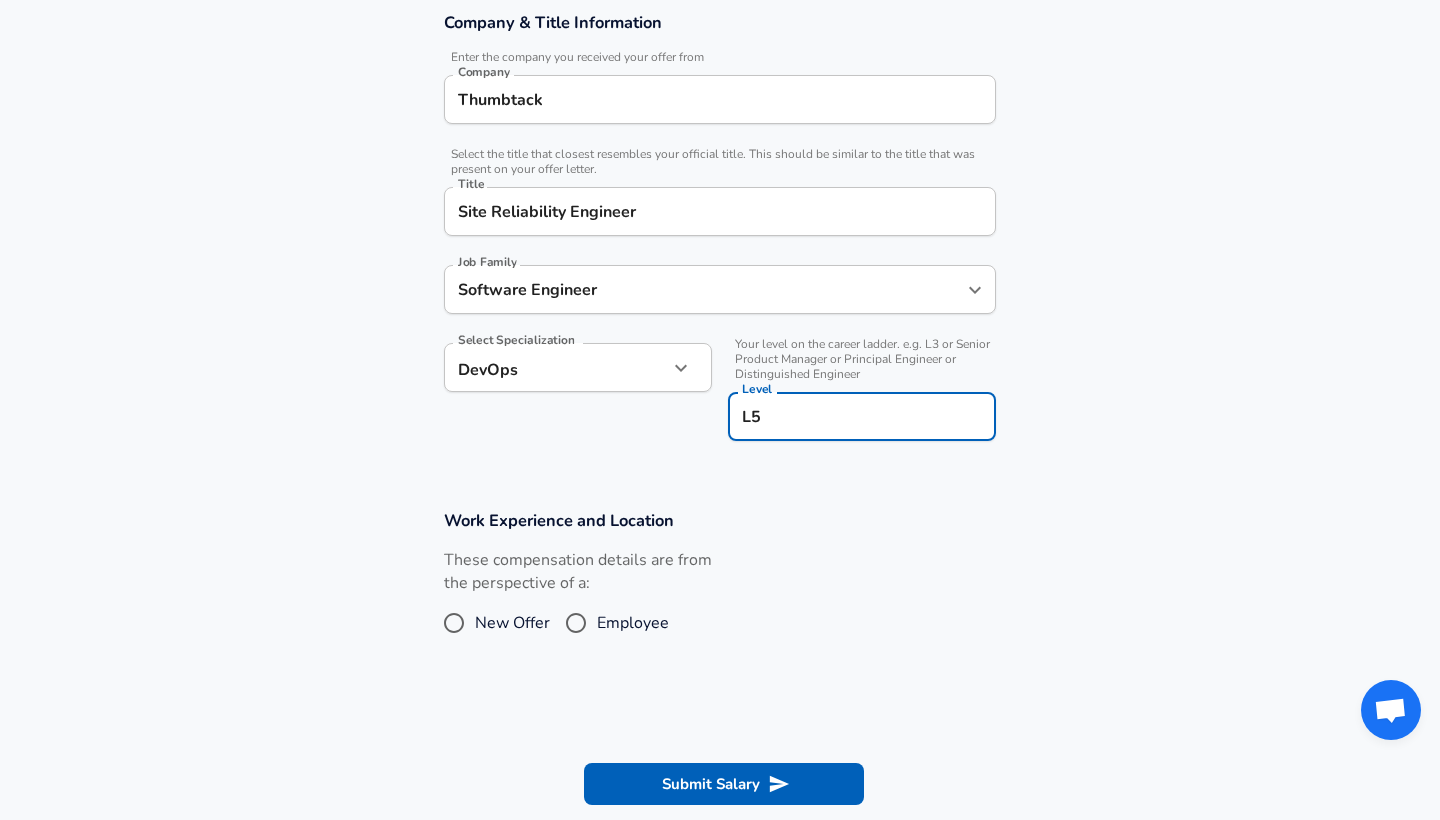 click on "Work Experience and Location These compensation details are from the perspective of a: New Offer Employee" at bounding box center [720, 586] 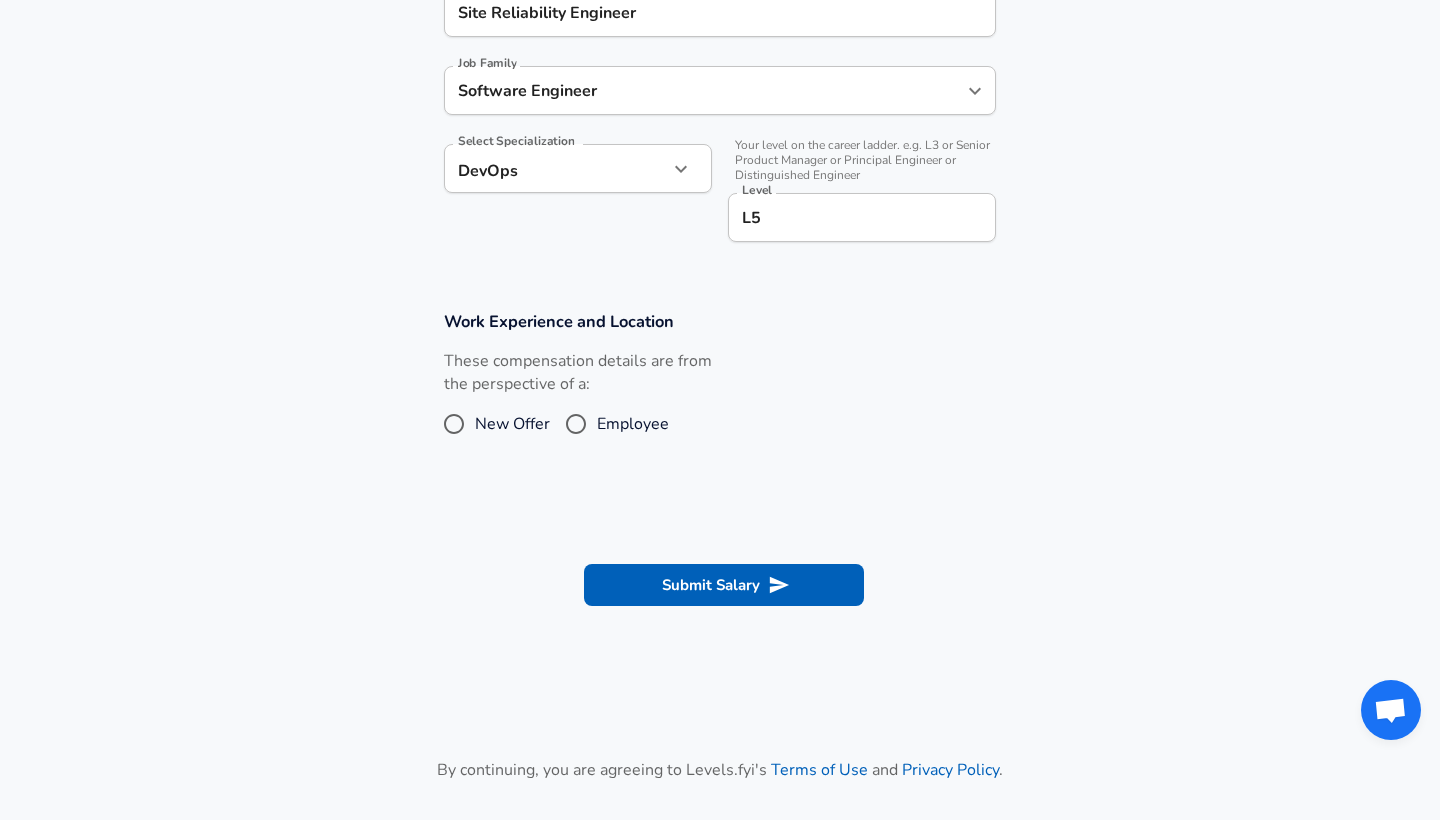 scroll, scrollTop: 619, scrollLeft: 0, axis: vertical 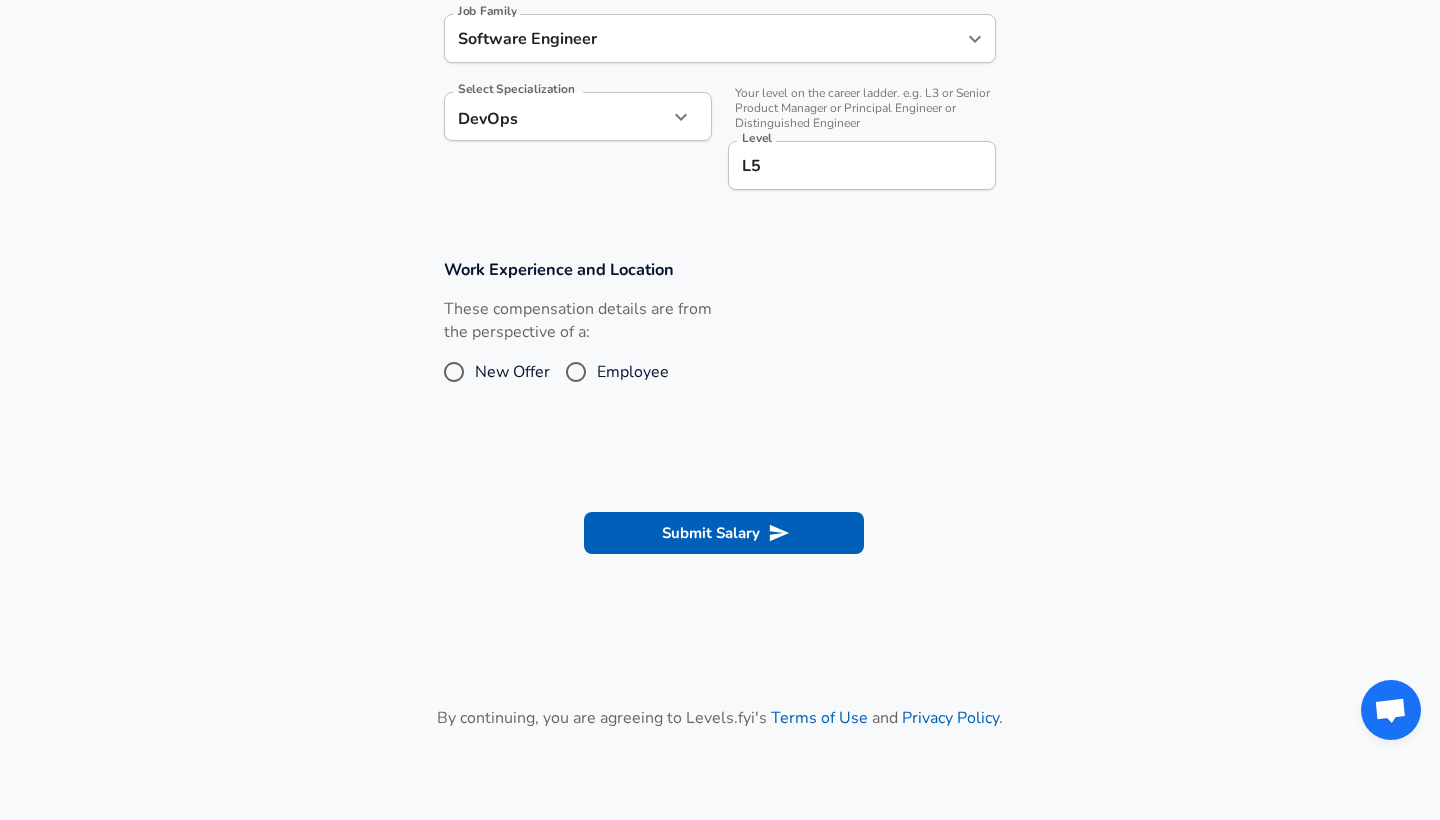 click on "New Offer" at bounding box center (512, 372) 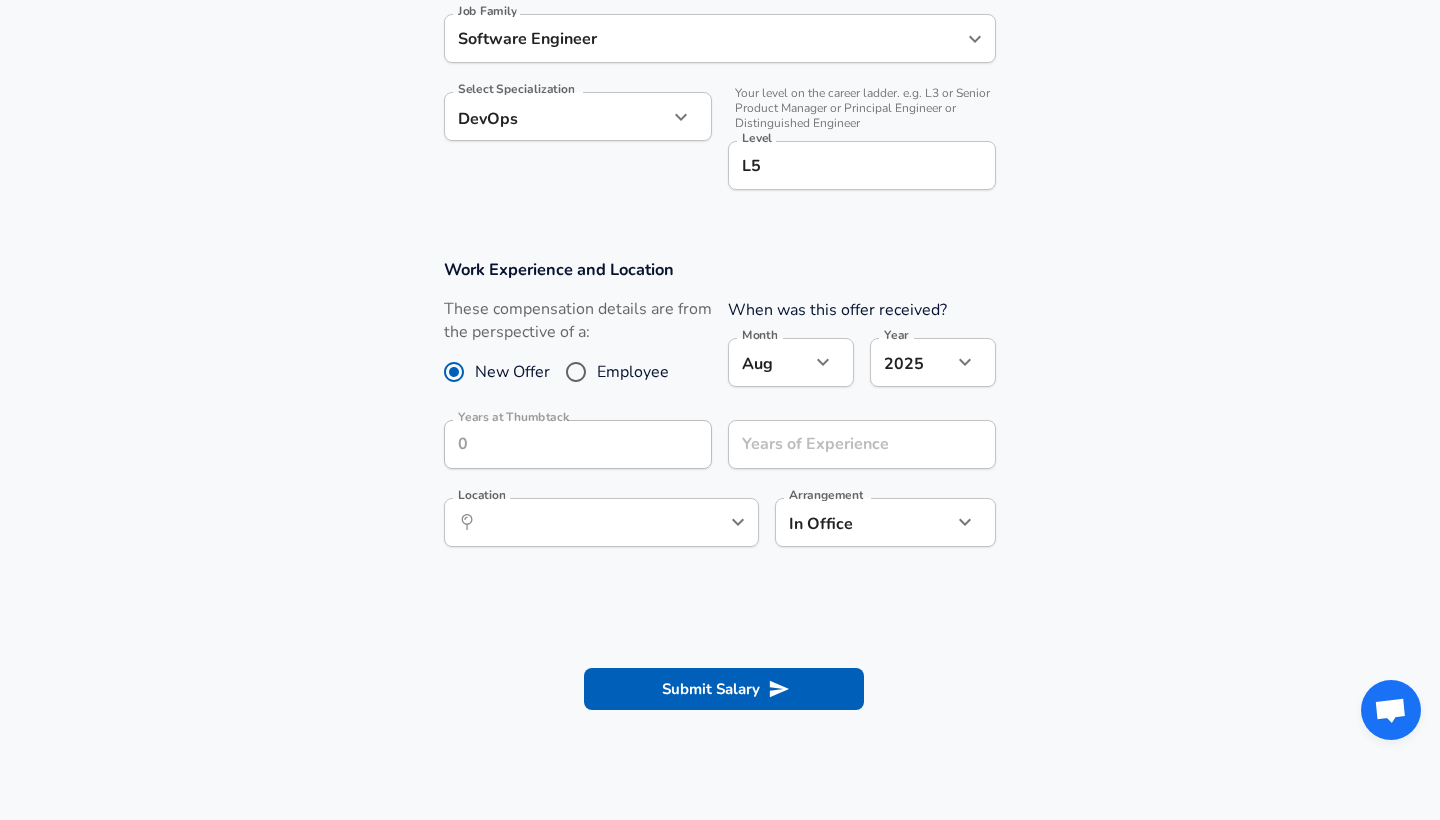 click on "Restart Add Your Salary Upload your offer letter   to verify your submission Enhance Privacy and Anonymity No Automatically hides specific fields until there are enough submissions to safely display the full details.   More Details Based on your submission and the data points that we have already collected, we will automatically hide and anonymize specific fields if there aren't enough data points to remain sufficiently anonymous. Company & Title Information   Enter the company you received your offer from Company Thumbtack Company   Select the title that closest resembles your official title. This should be similar to the title that was present on your offer letter. Title Site Reliability Engineer Title Job Family Software Engineer Job Family Select Specialization DevOps DevOps Select Specialization   Your level on the career ladder. e.g. L3 or Senior Product Manager or Principal Engineer or Distinguished Engineer Level L5 Level Work Experience and Location New Offer Employee When was this offer received? 8" at bounding box center [720, -209] 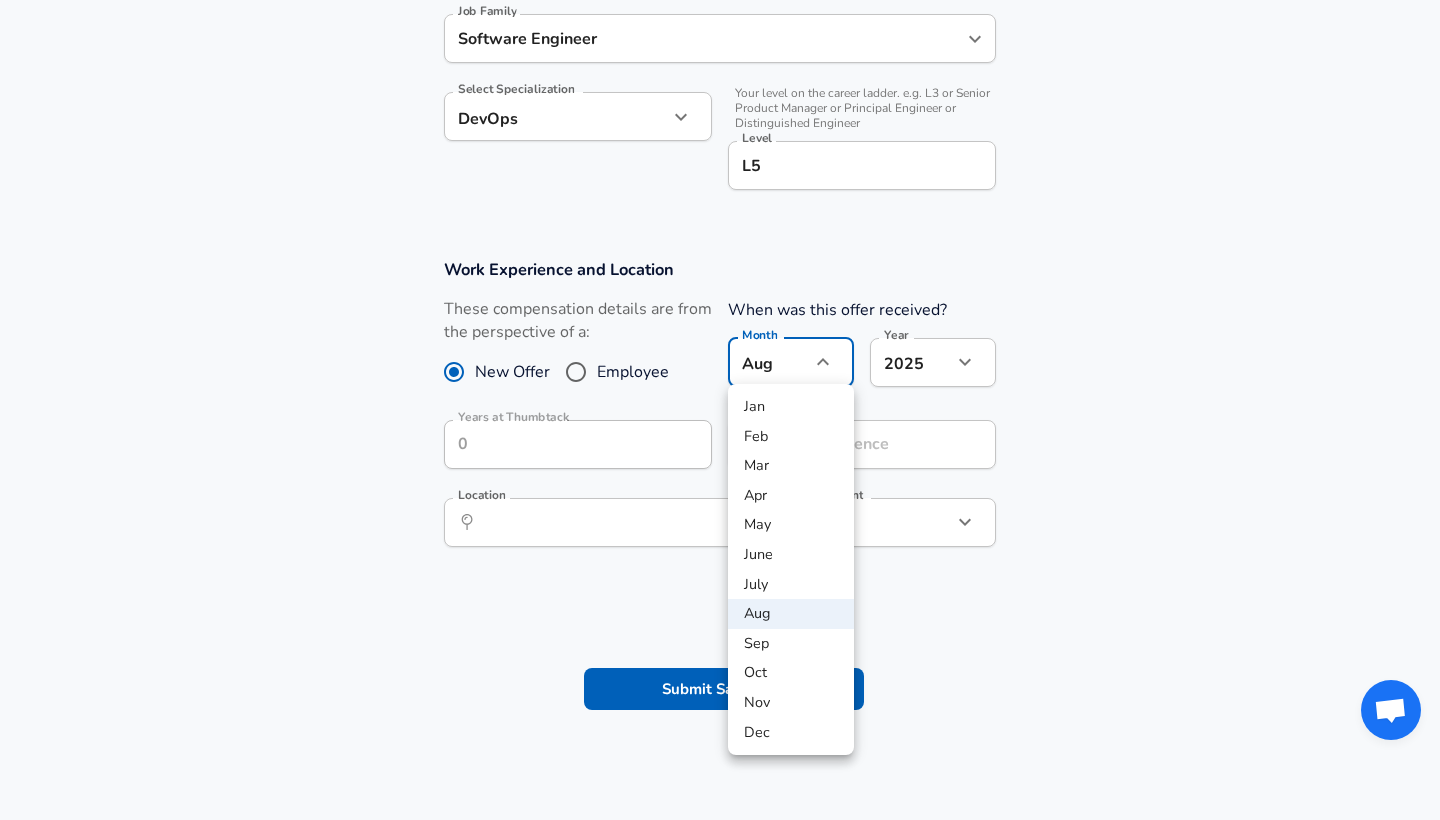 click on "June" at bounding box center (791, 555) 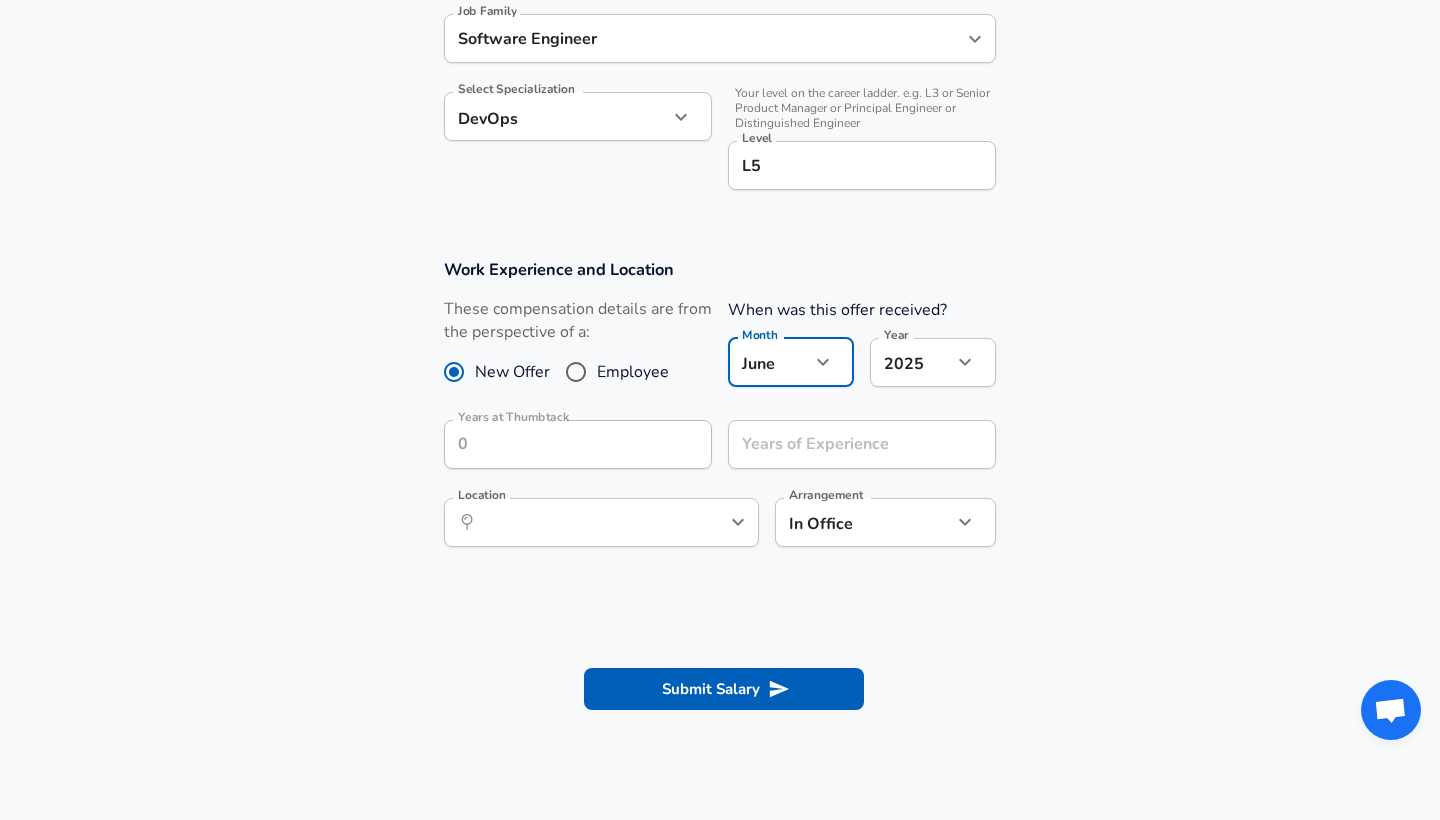 type on "6" 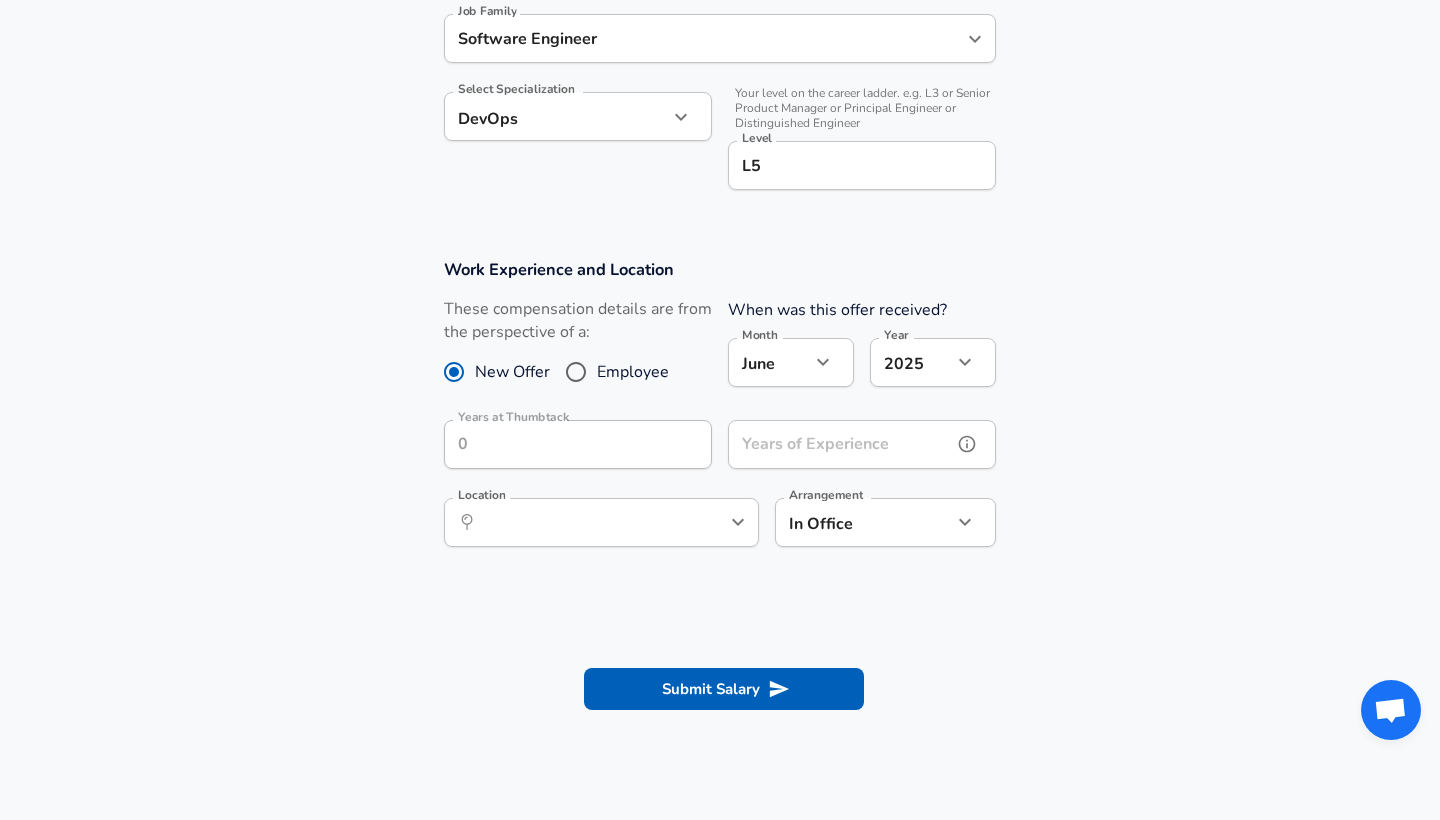 click on "Years of Experience" at bounding box center [840, 444] 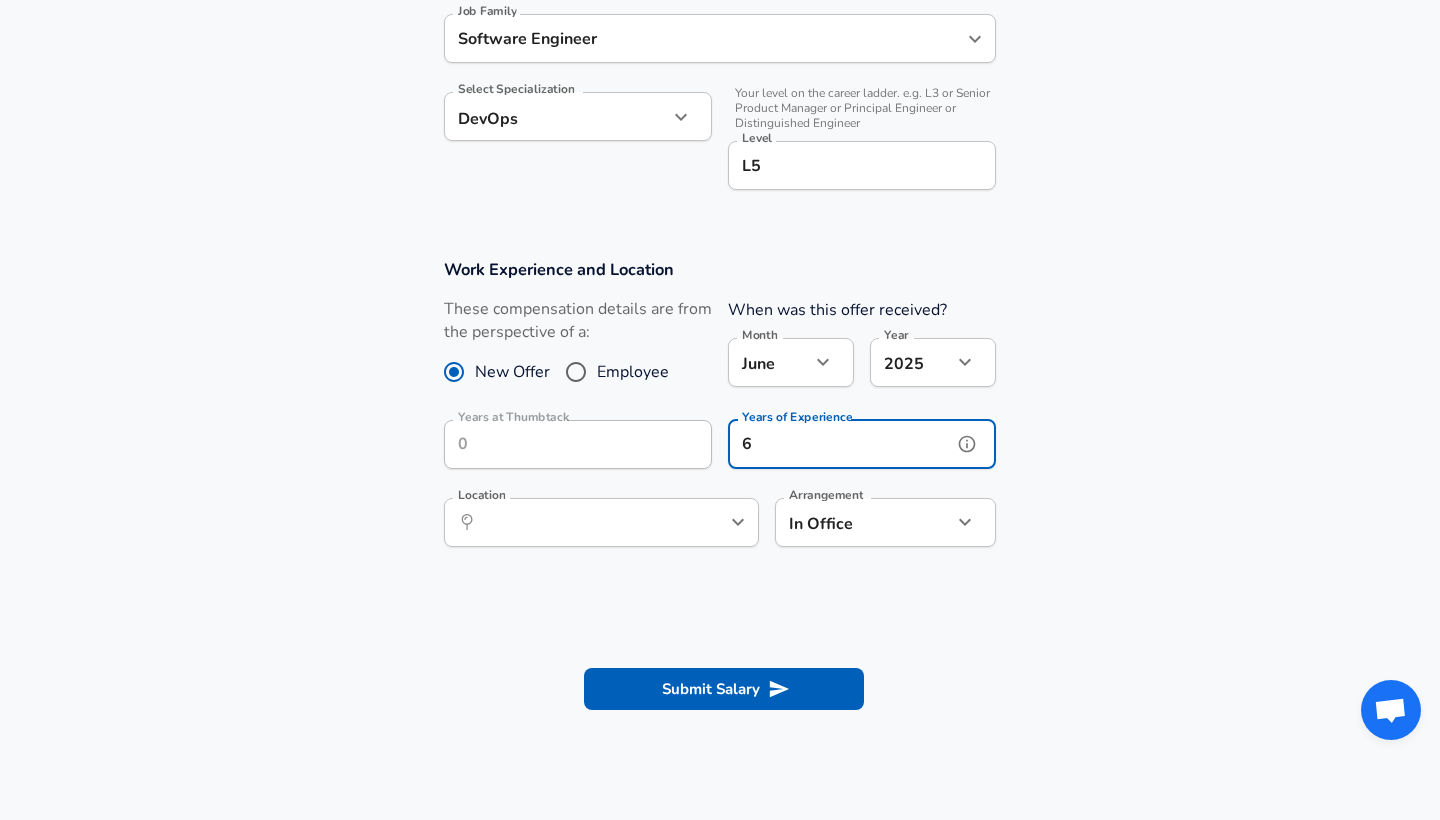 type on "6" 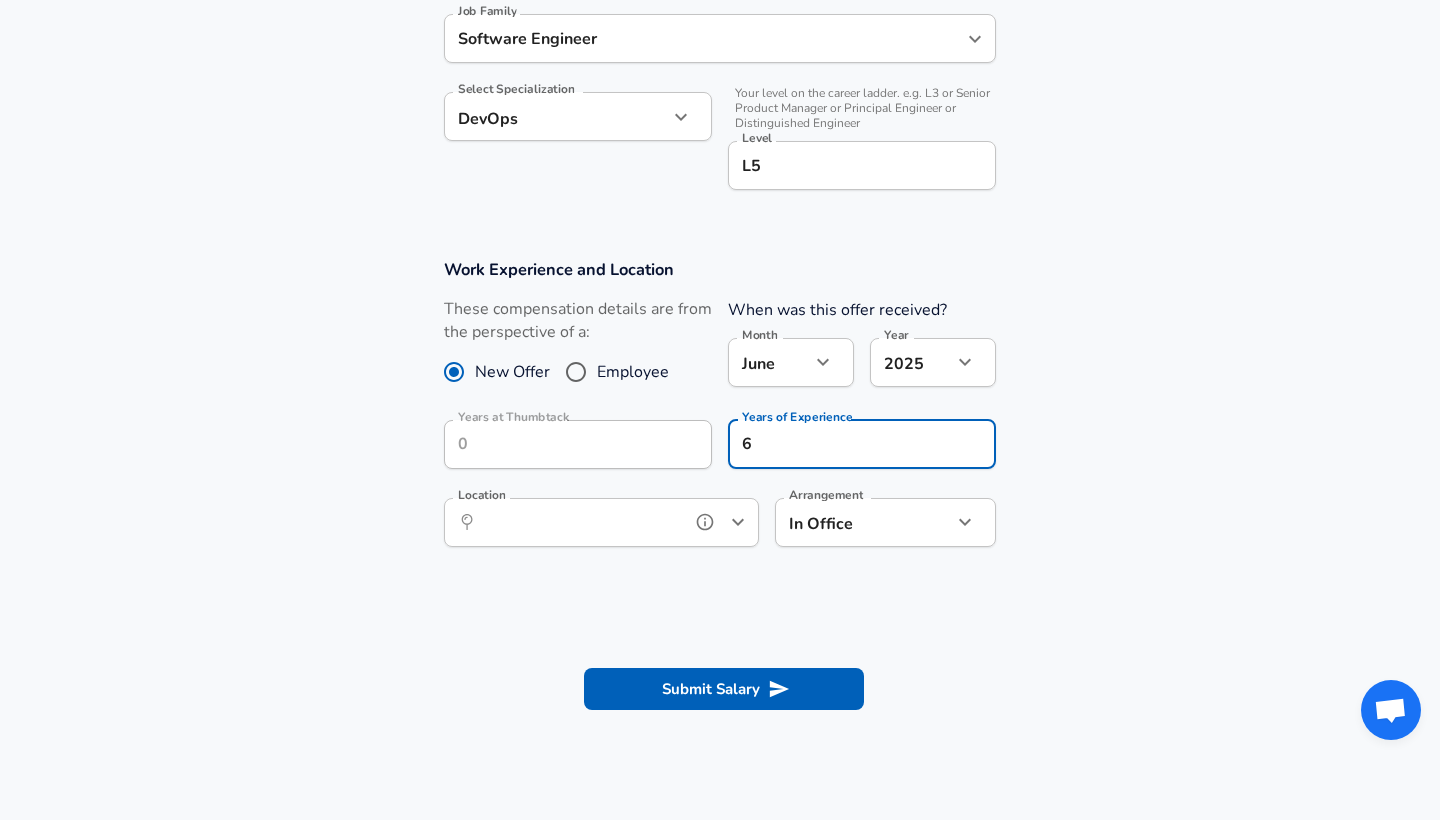 click on "Location" at bounding box center [579, 522] 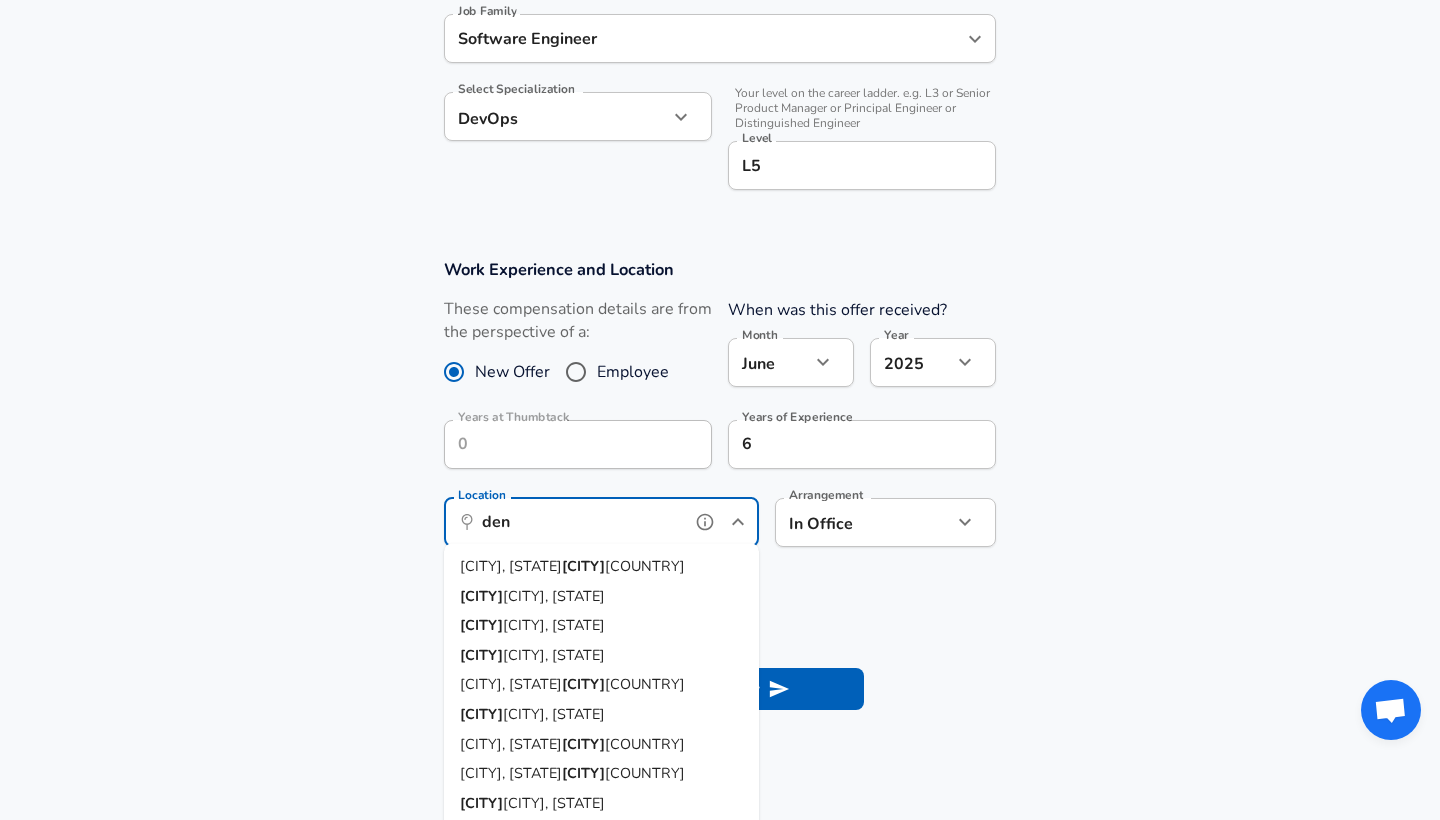click on "[CITY], [STATE]" at bounding box center (554, 595) 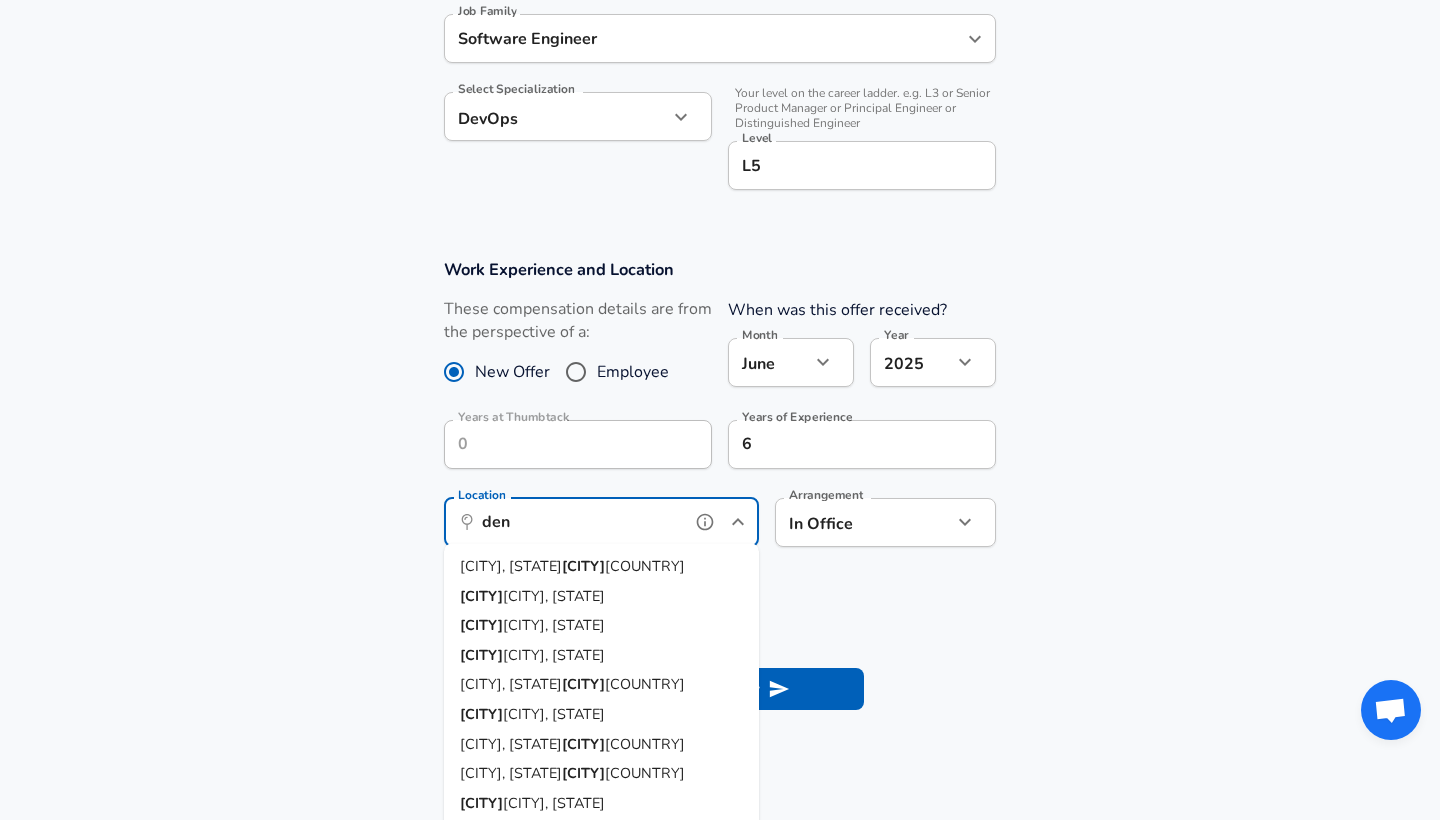 type on "[CITY], [STATE]" 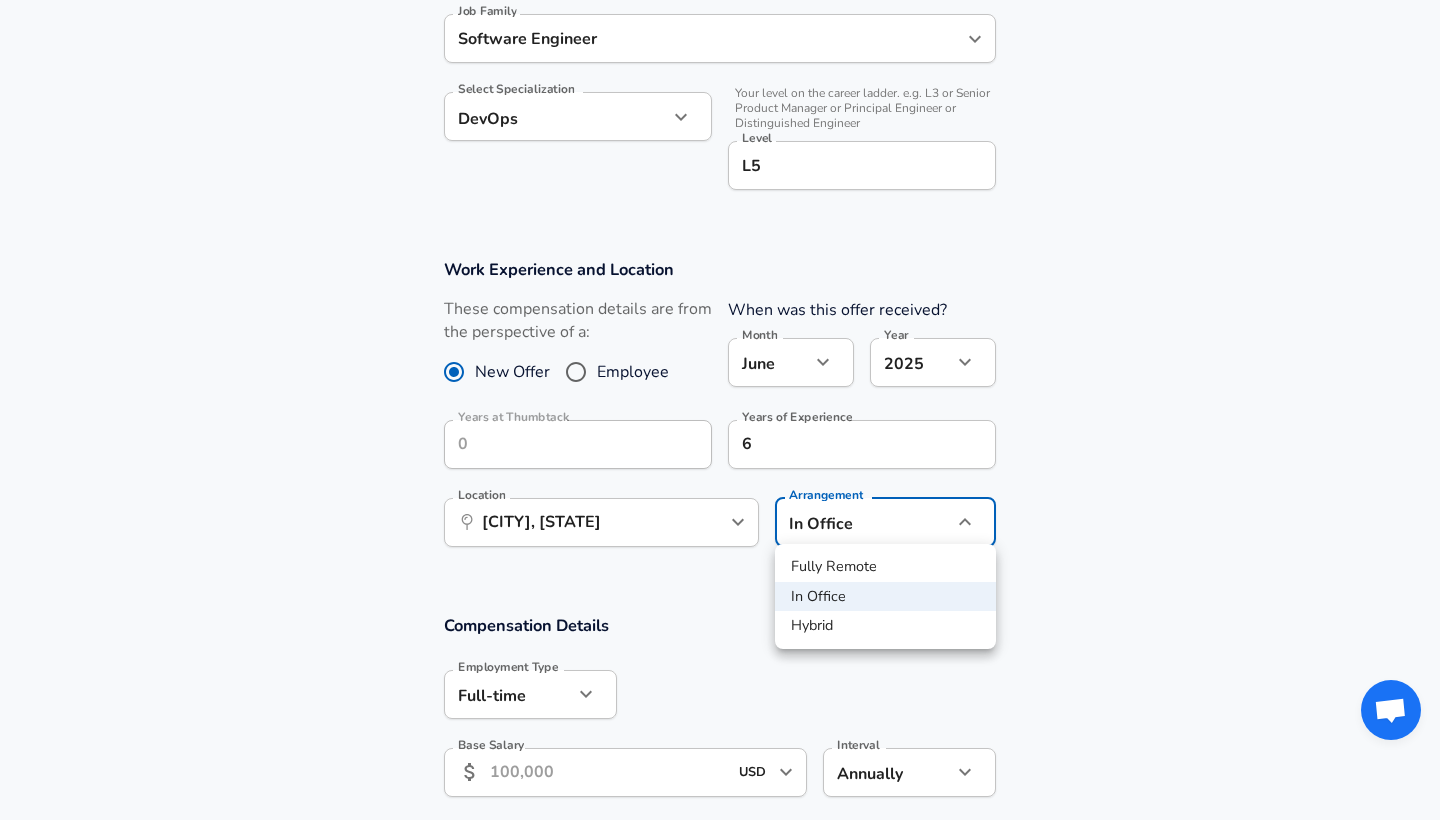click on "Restart Add Your Salary Upload your offer letter   to verify your submission Enhance Privacy and Anonymity No Automatically hides specific fields until there are enough submissions to safely display the full details.   More Details Based on your submission and the data points that we have already collected, we will automatically hide and anonymize specific fields if there aren't enough data points to remain sufficiently anonymous. Company & Title Information   Enter the company you received your offer from Company Thumbtack Company   Select the title that closest resembles your official title. This should be similar to the title that was present on your offer letter. Title Site Reliability Engineer Title Job Family Software Engineer Job Family Select Specialization DevOps DevOps Select Specialization   Your level on the career ladder. e.g. L3 or Senior Product Manager or Principal Engineer or Distinguished Engineer Level L5 Level Work Experience and Location New Offer Employee When was this offer received? 6" at bounding box center (720, -209) 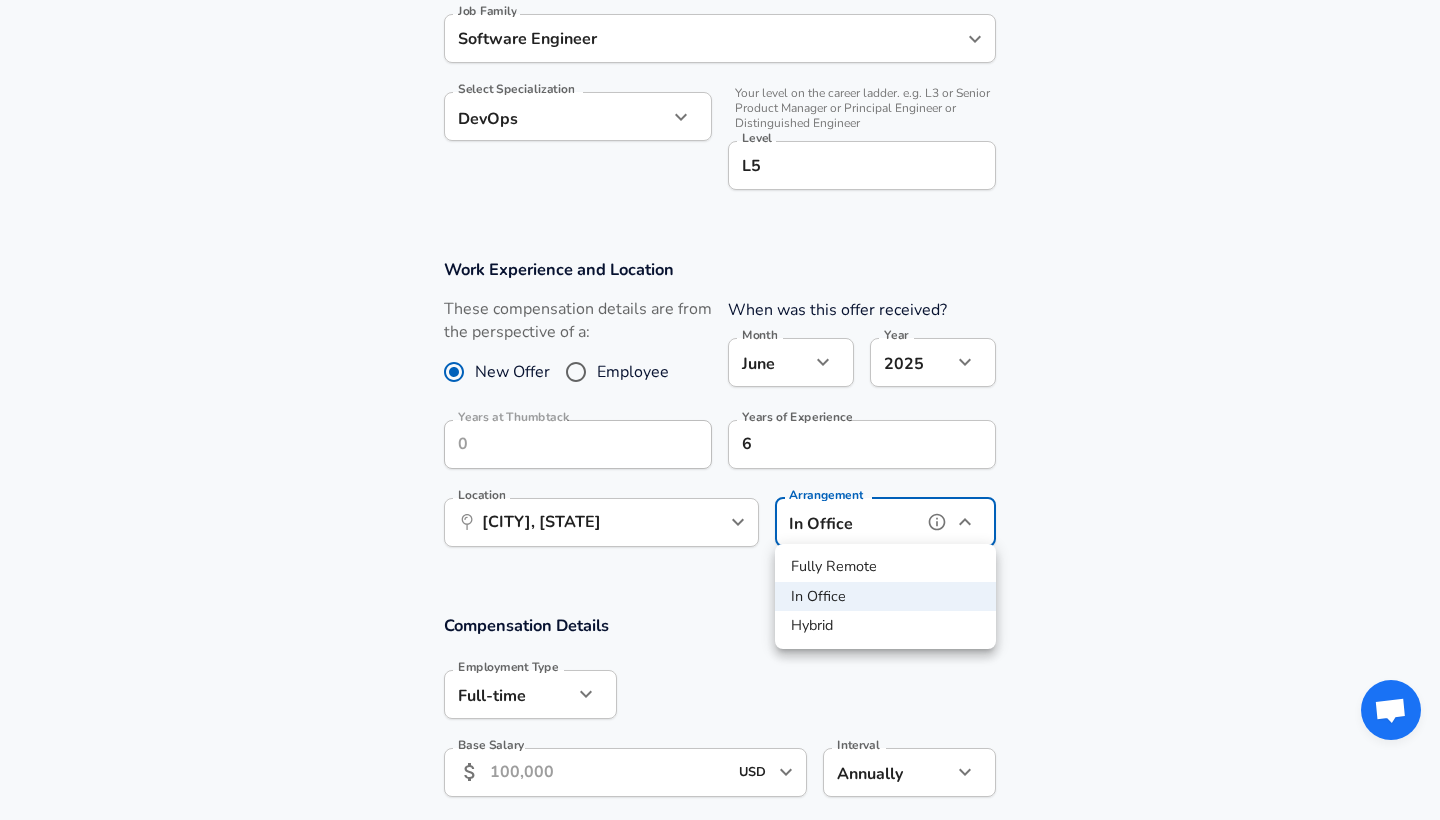 type on "remote" 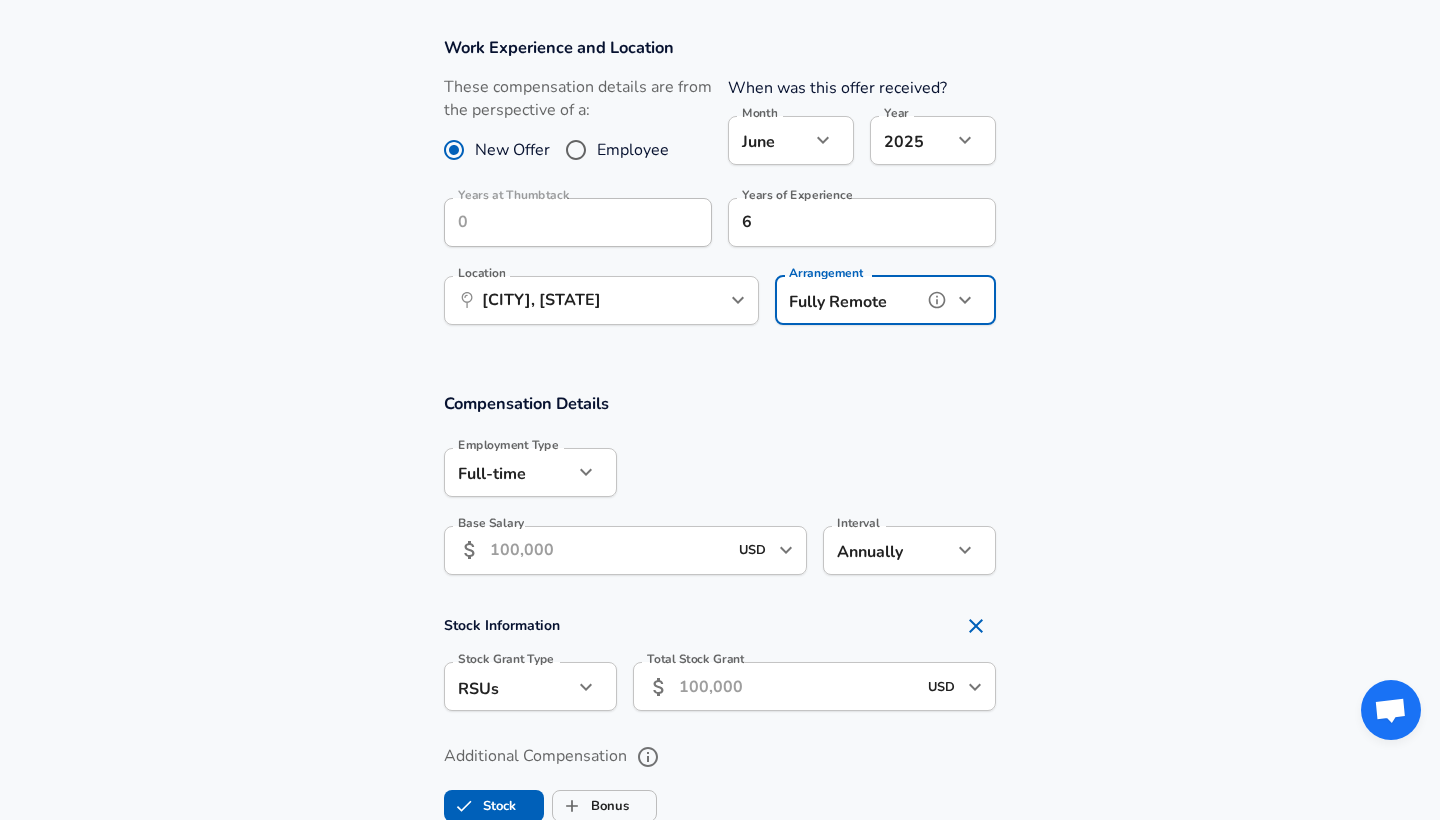 scroll, scrollTop: 845, scrollLeft: 0, axis: vertical 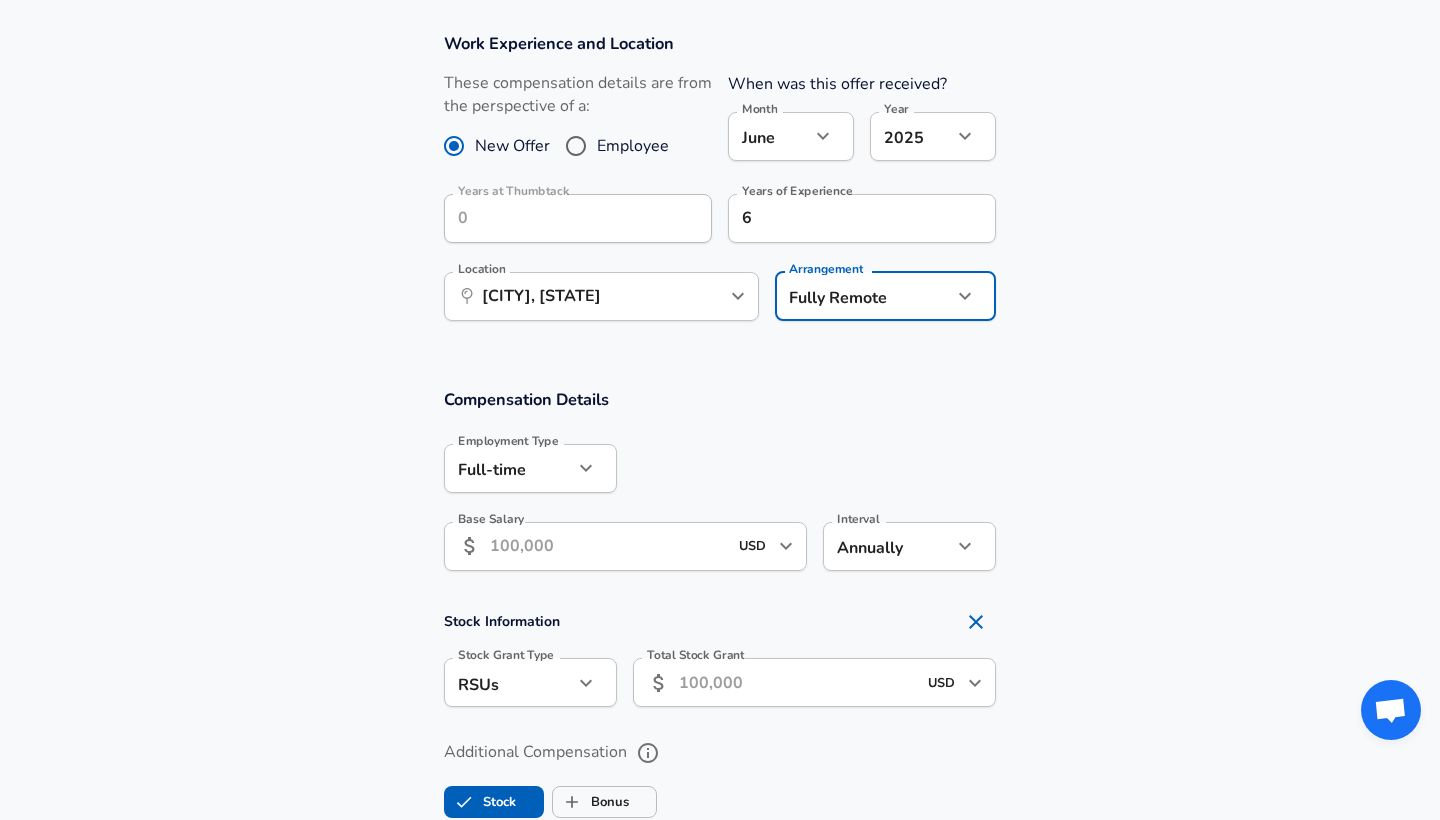 click on "Base Salary" at bounding box center (608, 546) 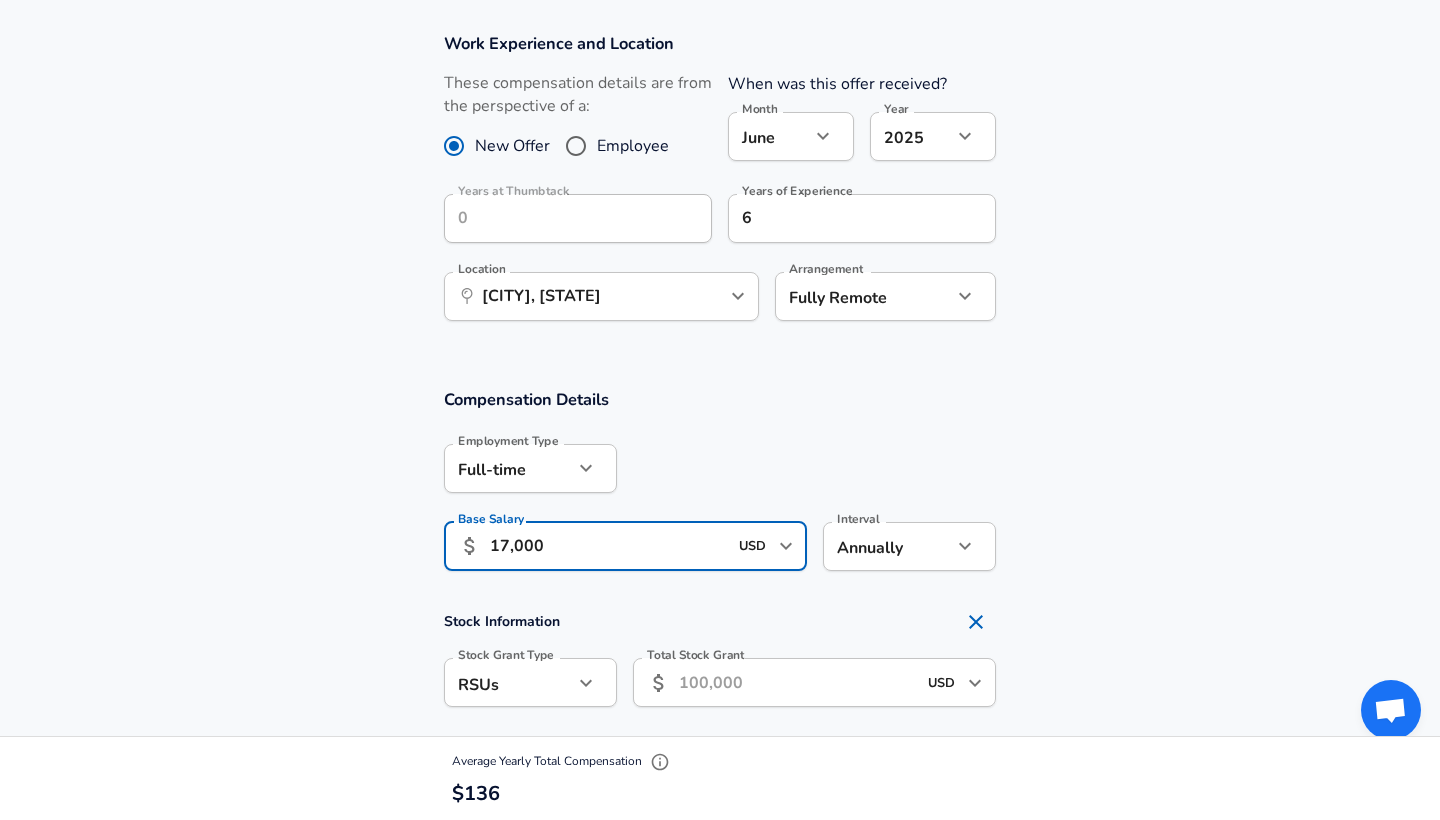 type on "170,000" 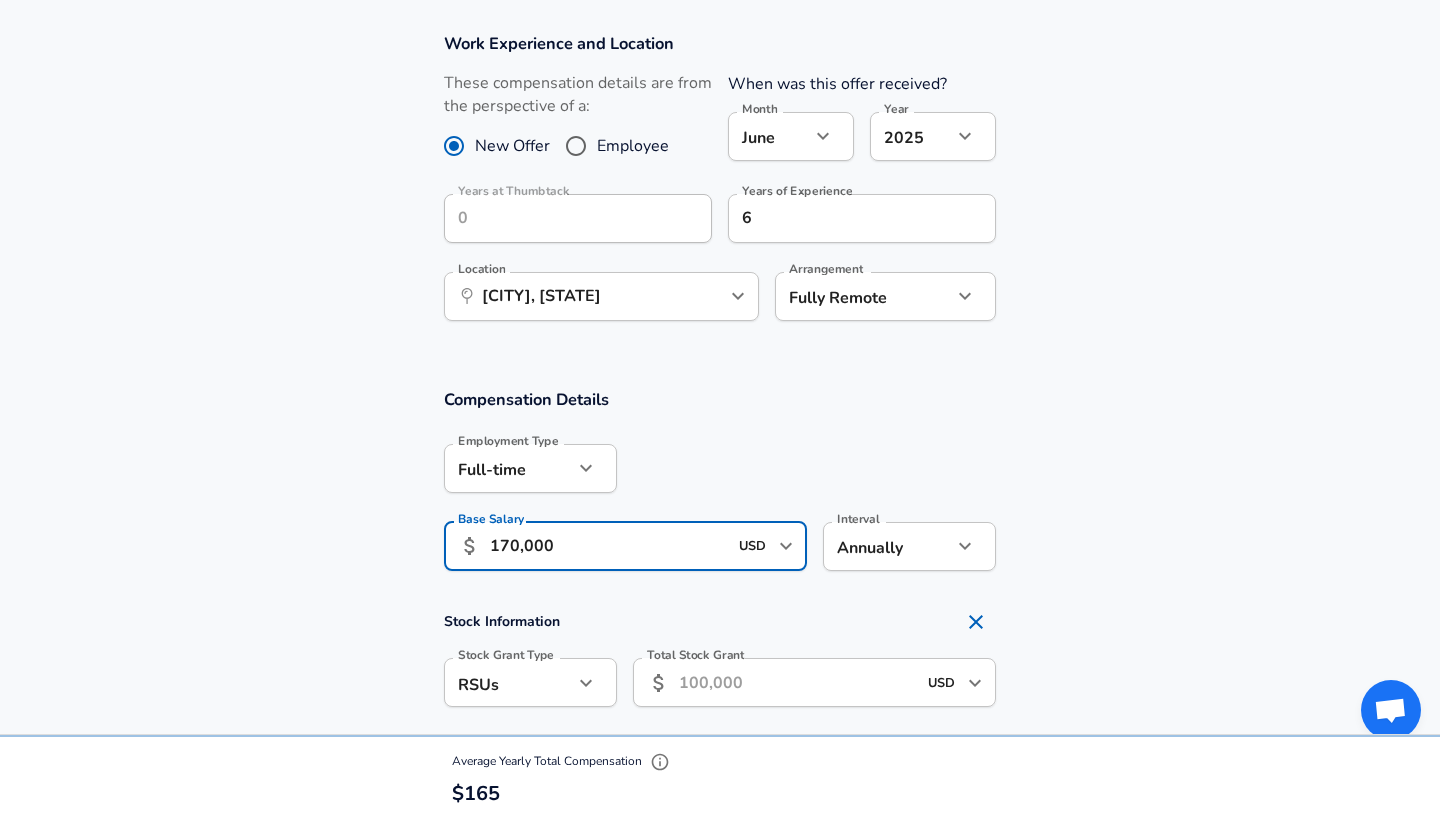 scroll, scrollTop: 994, scrollLeft: 0, axis: vertical 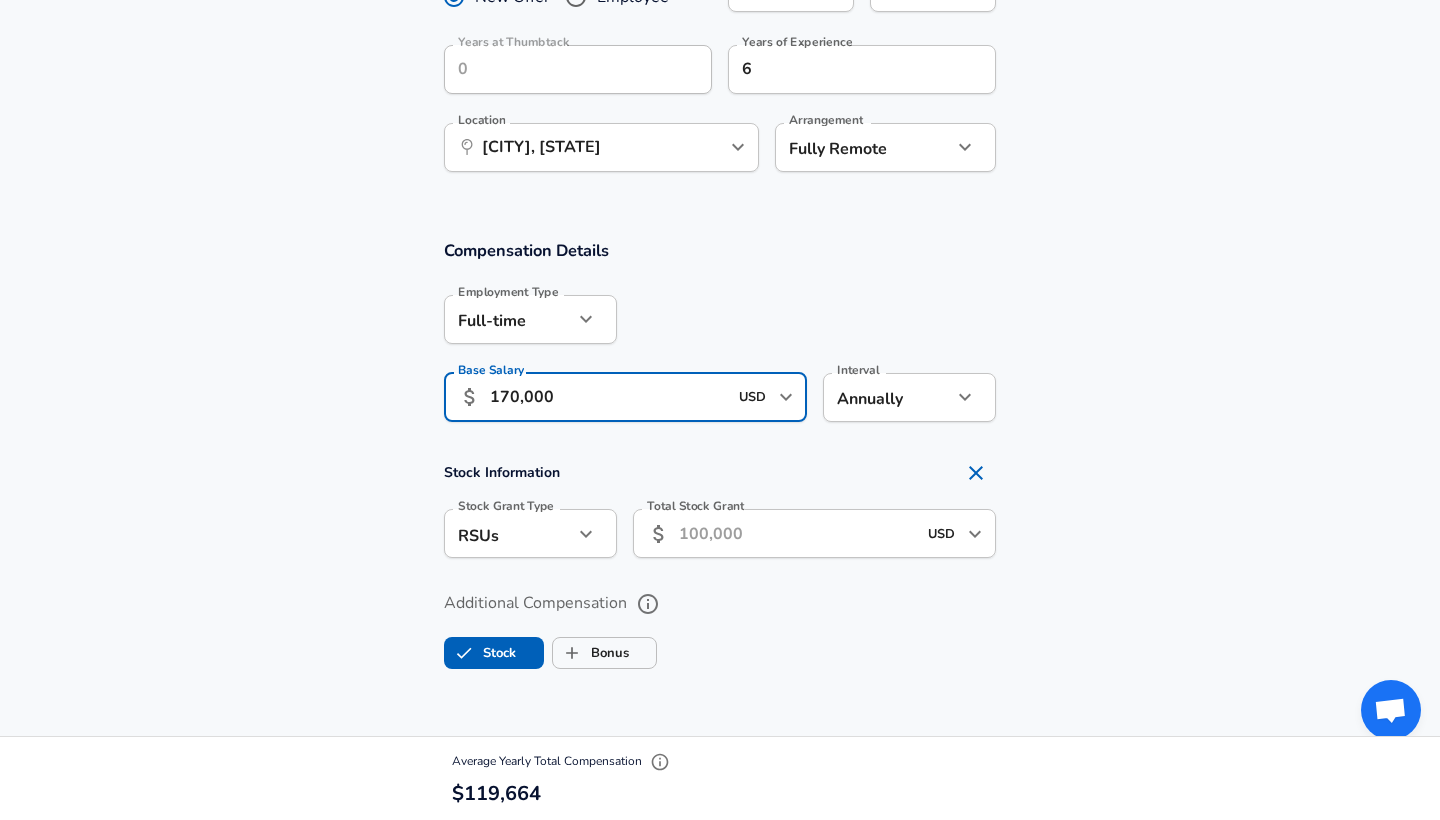 click on "Total Stock Grant" at bounding box center (797, 533) 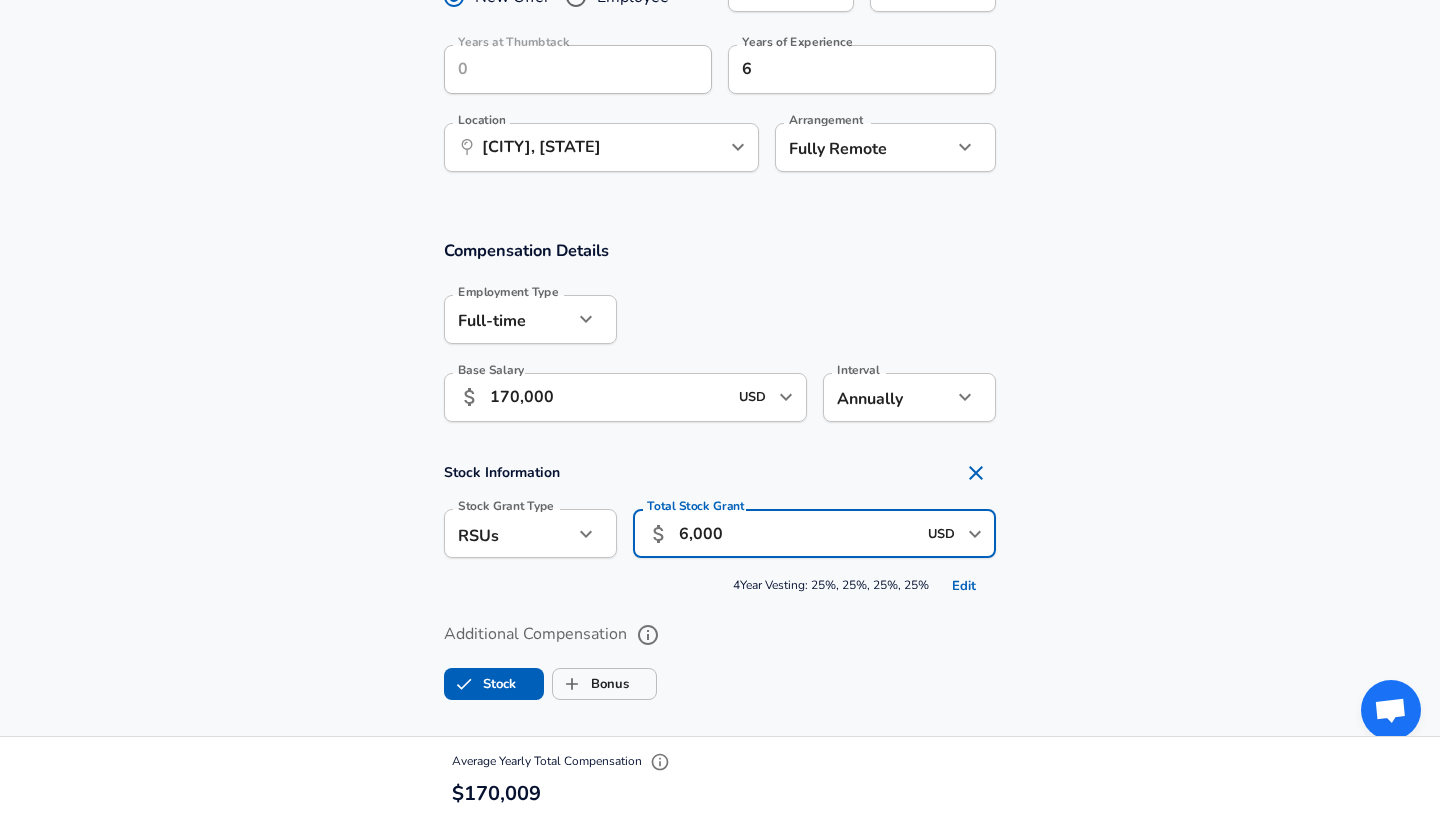type on "60,000" 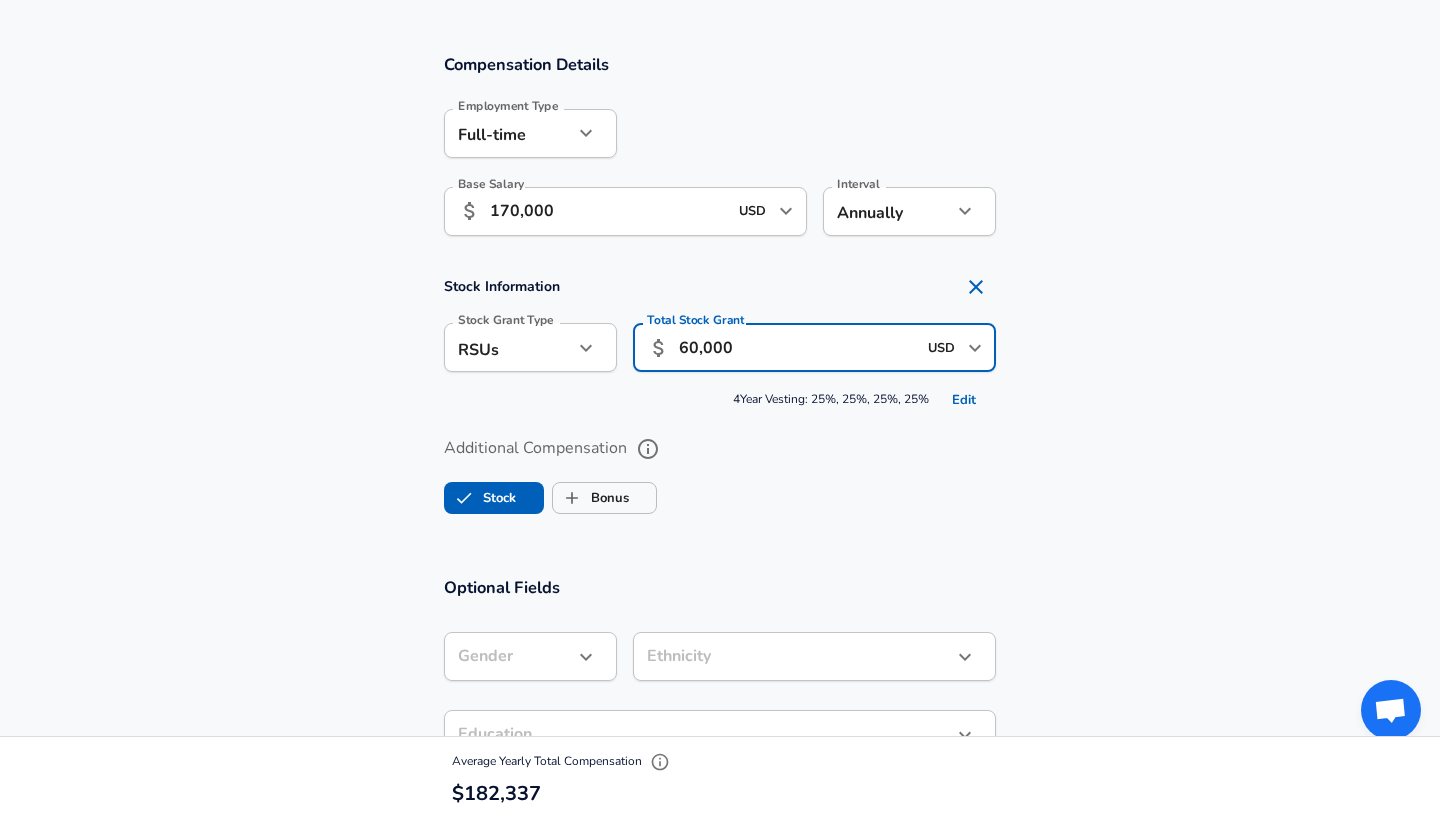scroll, scrollTop: 1182, scrollLeft: 0, axis: vertical 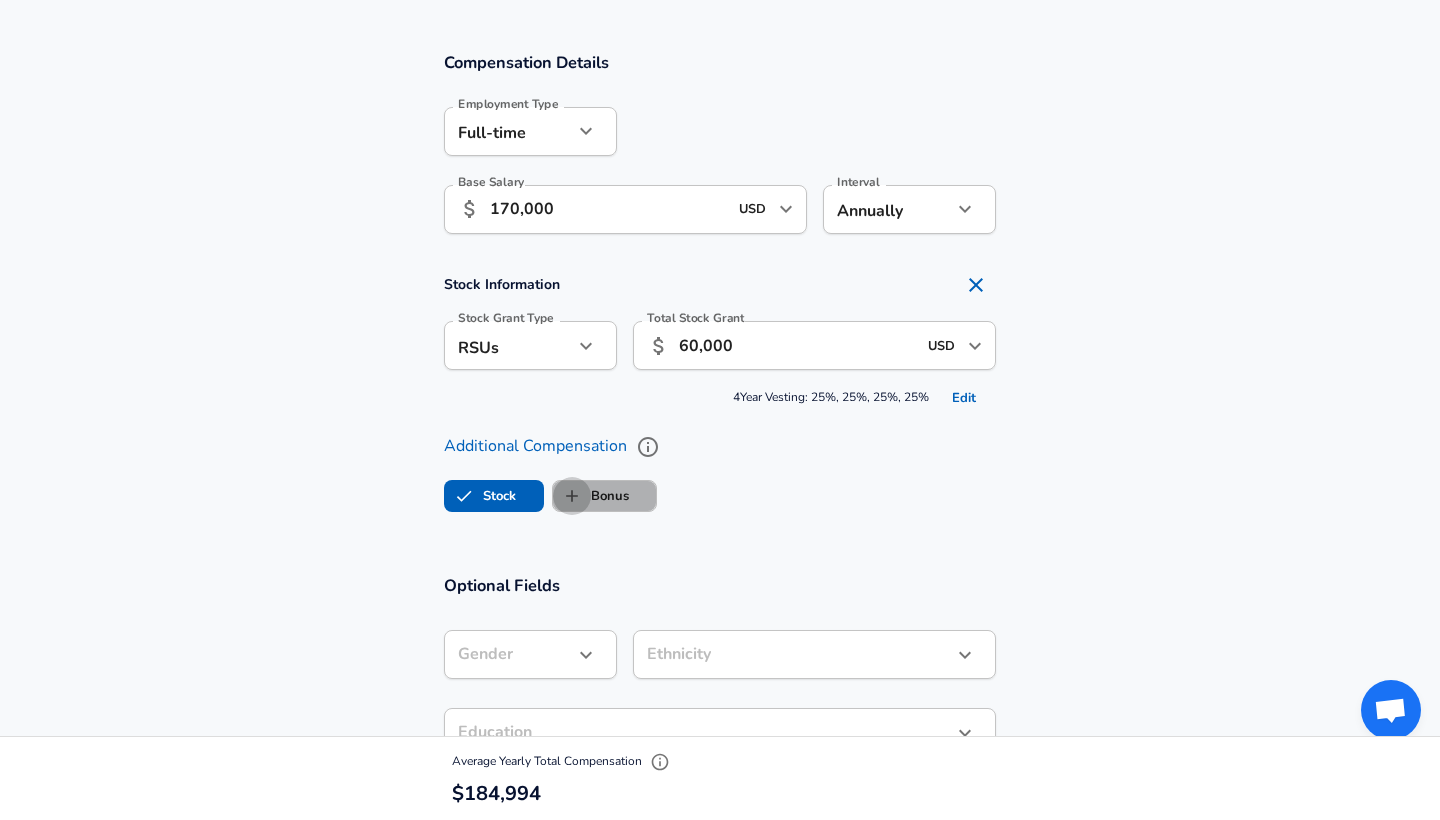 click on "Bonus" at bounding box center [572, 496] 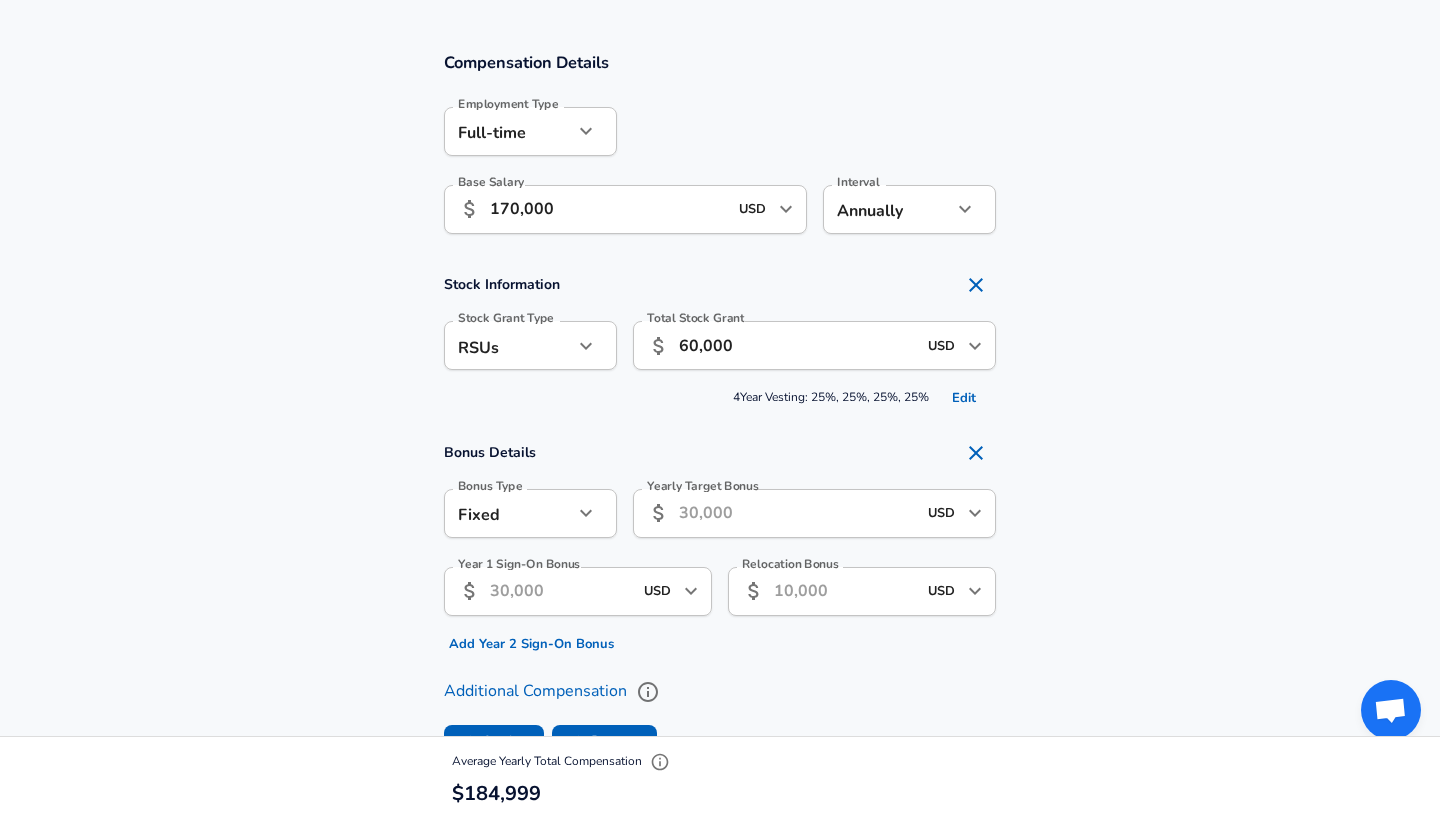 checkbox on "true" 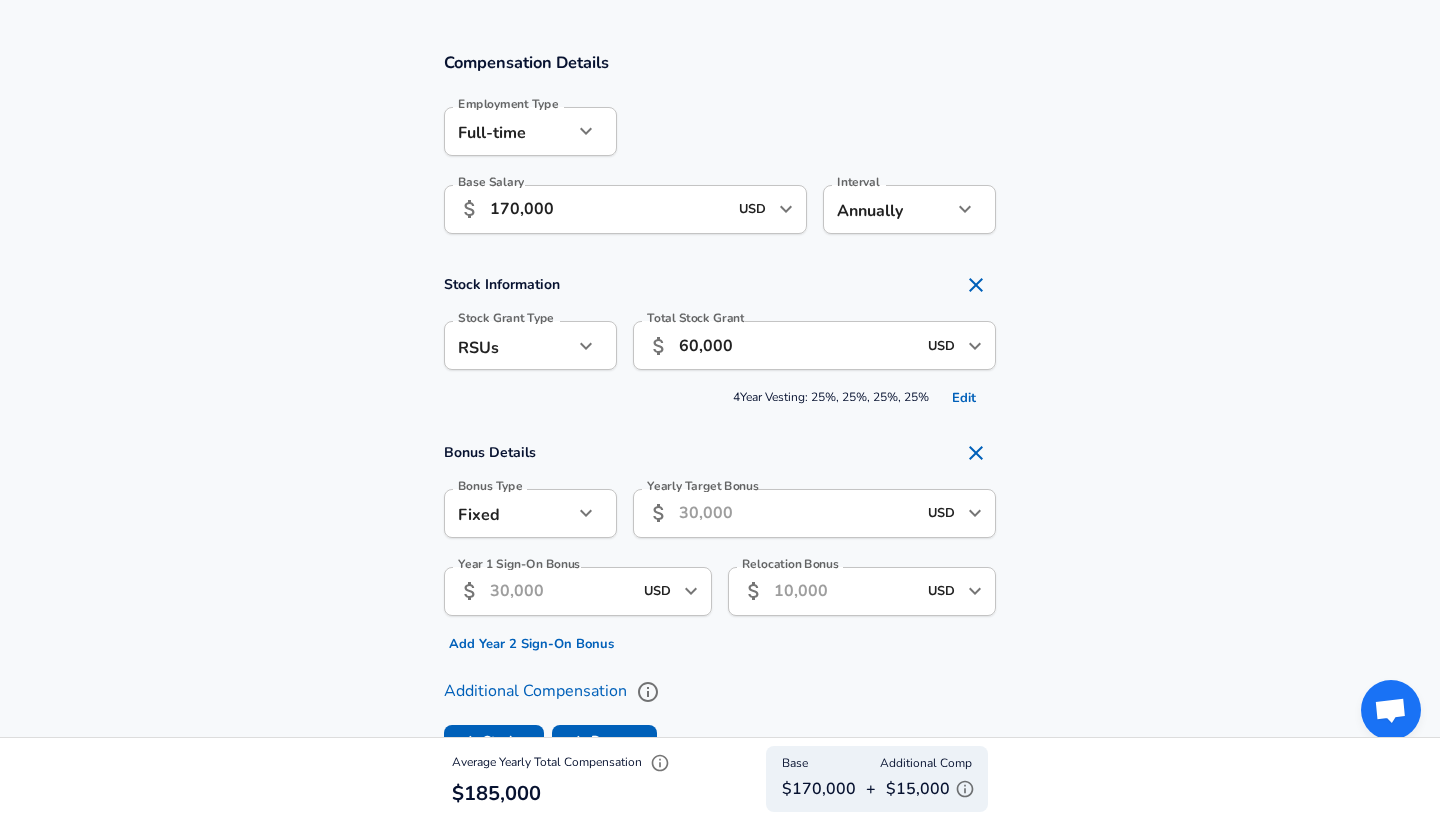 click on "Yearly Target Bonus" at bounding box center [797, 513] 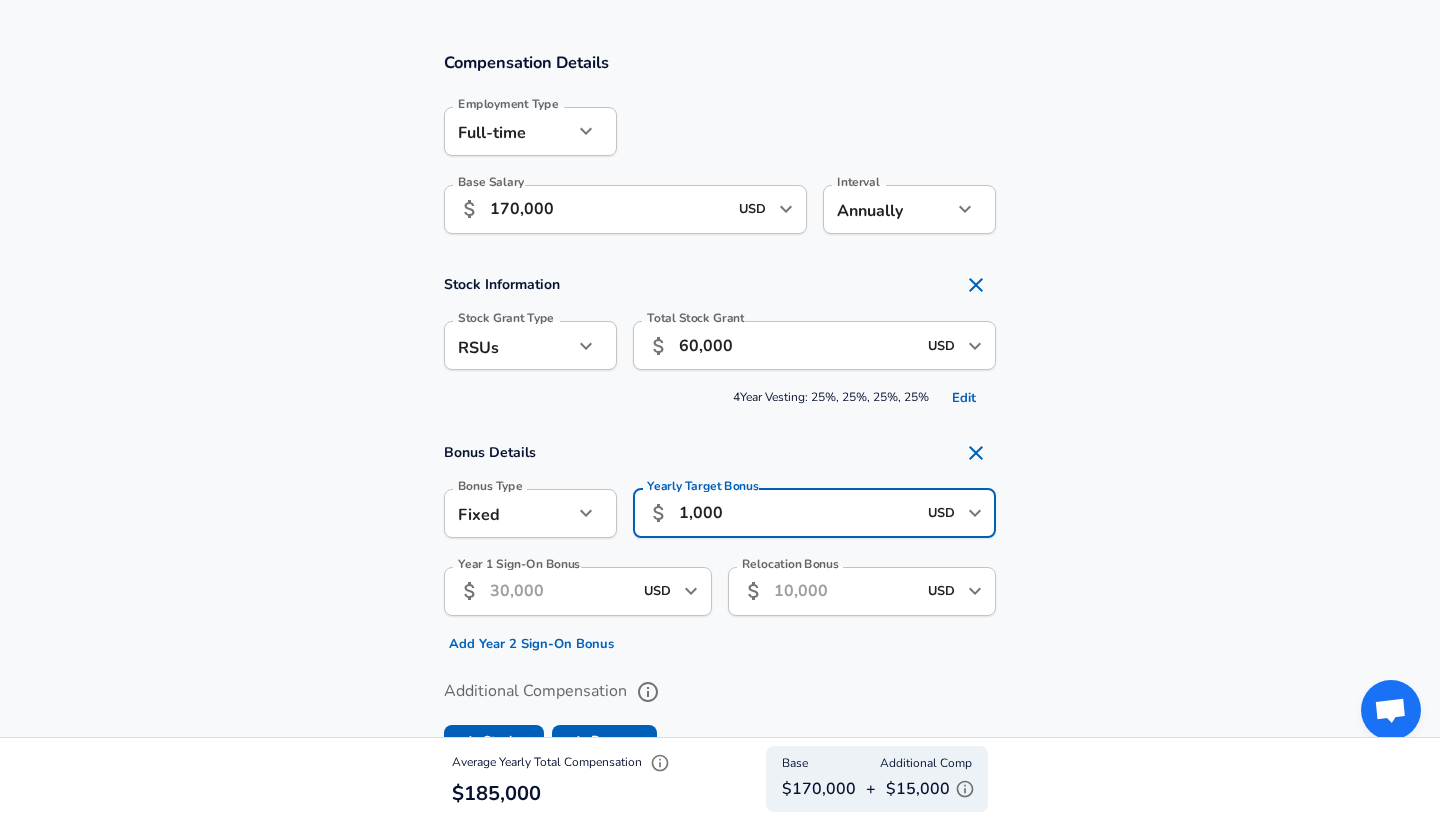type on "10,000" 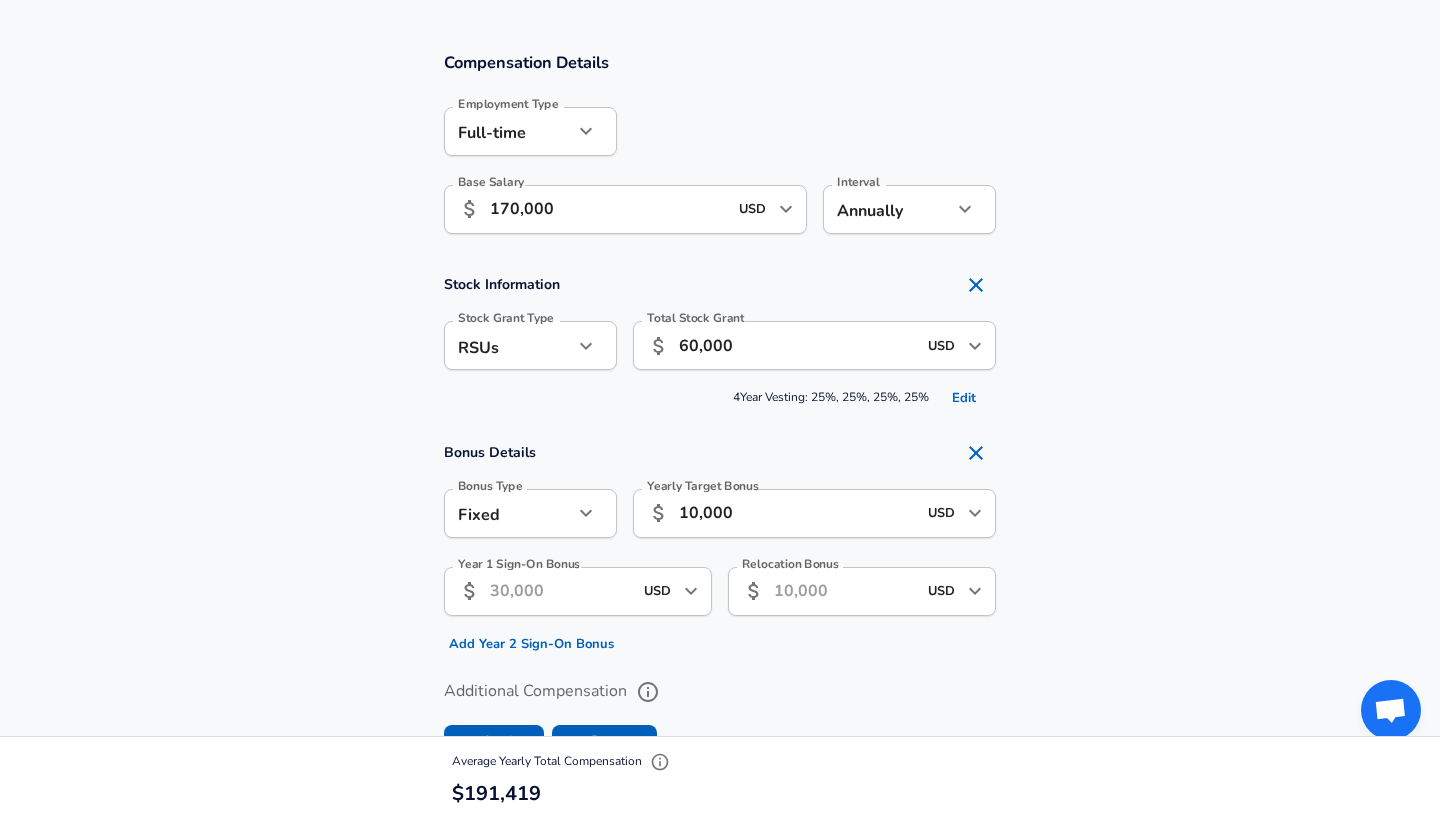 click on "Bonus Details  Bonus Type Fixed fixed Bonus Type Yearly Target Bonus ​ 10,000 USD ​ Yearly Target Bonus Year 1 Sign-On Bonus ​ USD ​ Year 1 Sign-On Bonus Add Year 2 Sign-On Bonus Relocation Bonus ​ USD ​ Relocation Bonus" at bounding box center (720, 546) 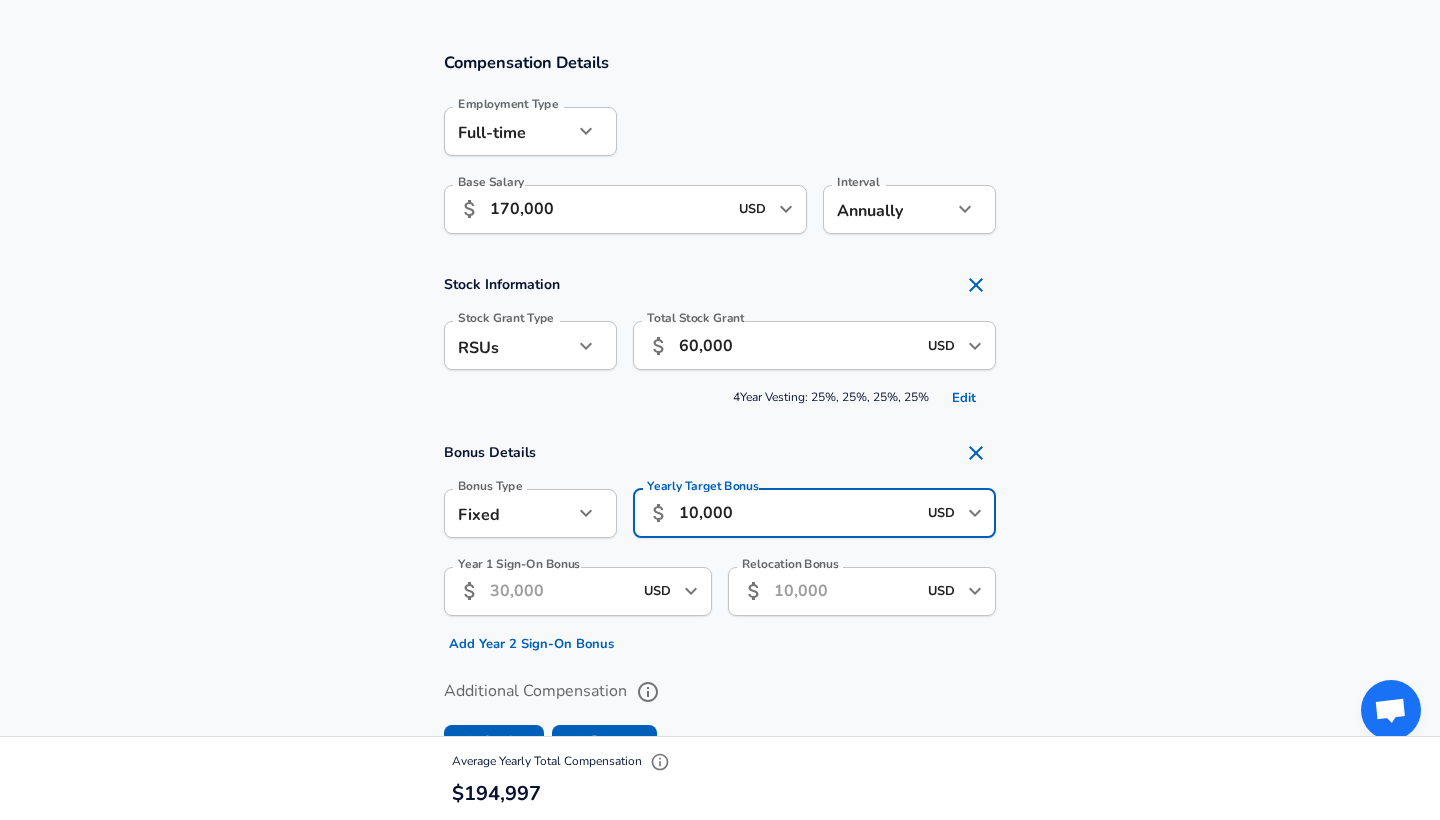 drag, startPoint x: 813, startPoint y: 527, endPoint x: 632, endPoint y: 476, distance: 188.04787 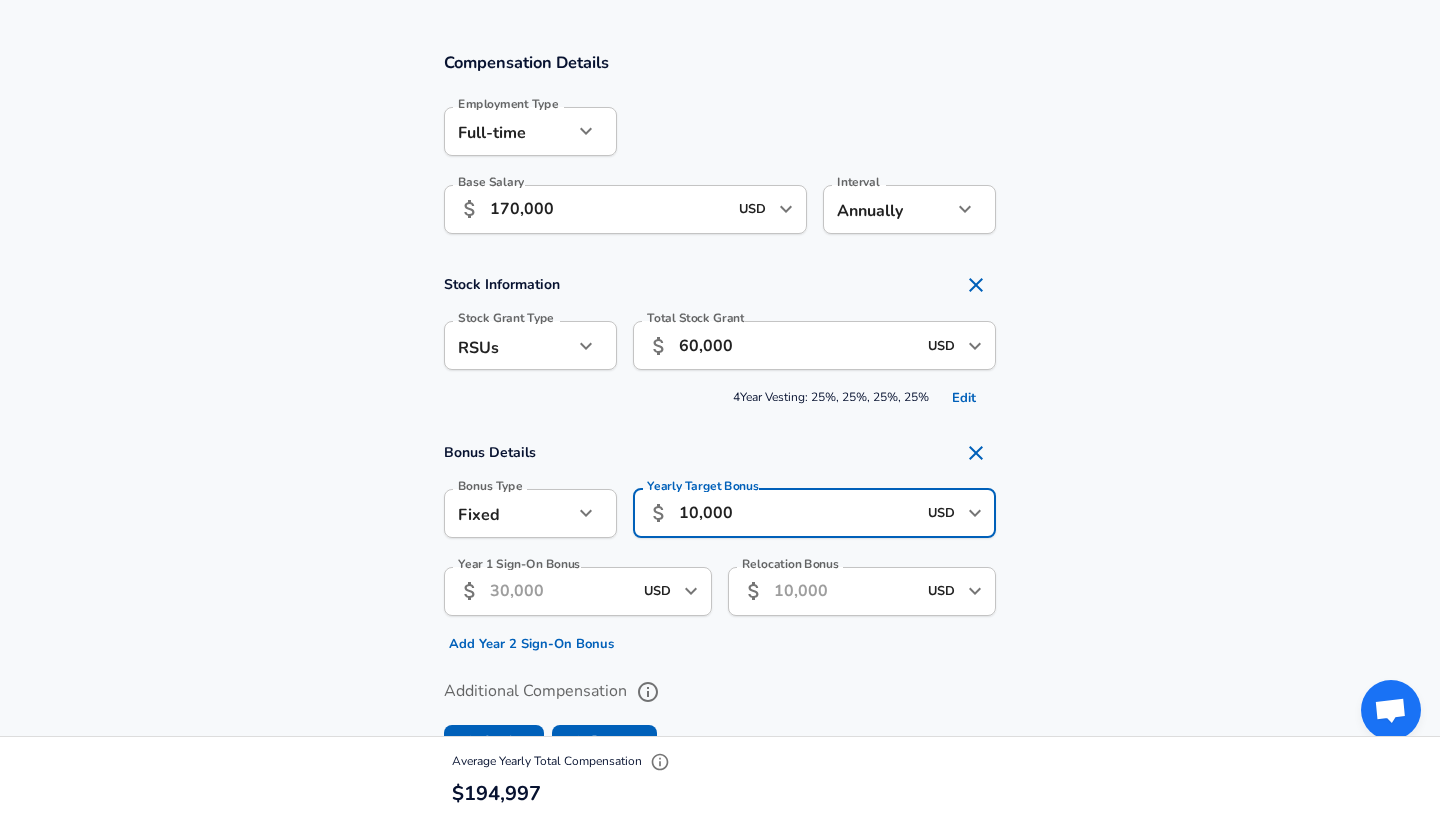 click on "Yearly Target Bonus ​ 10,000 USD ​ Yearly Target Bonus" at bounding box center (806, 512) 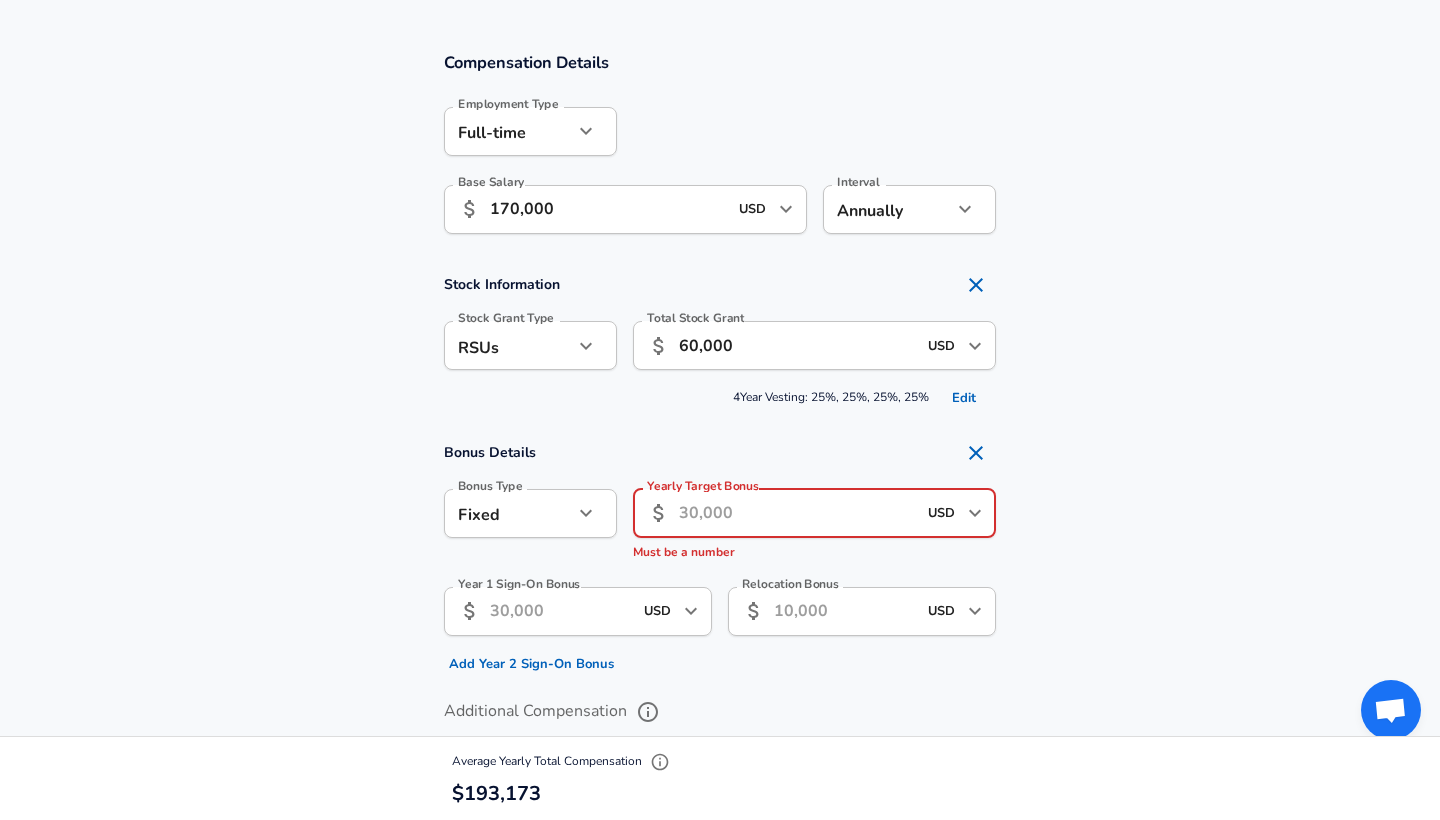type 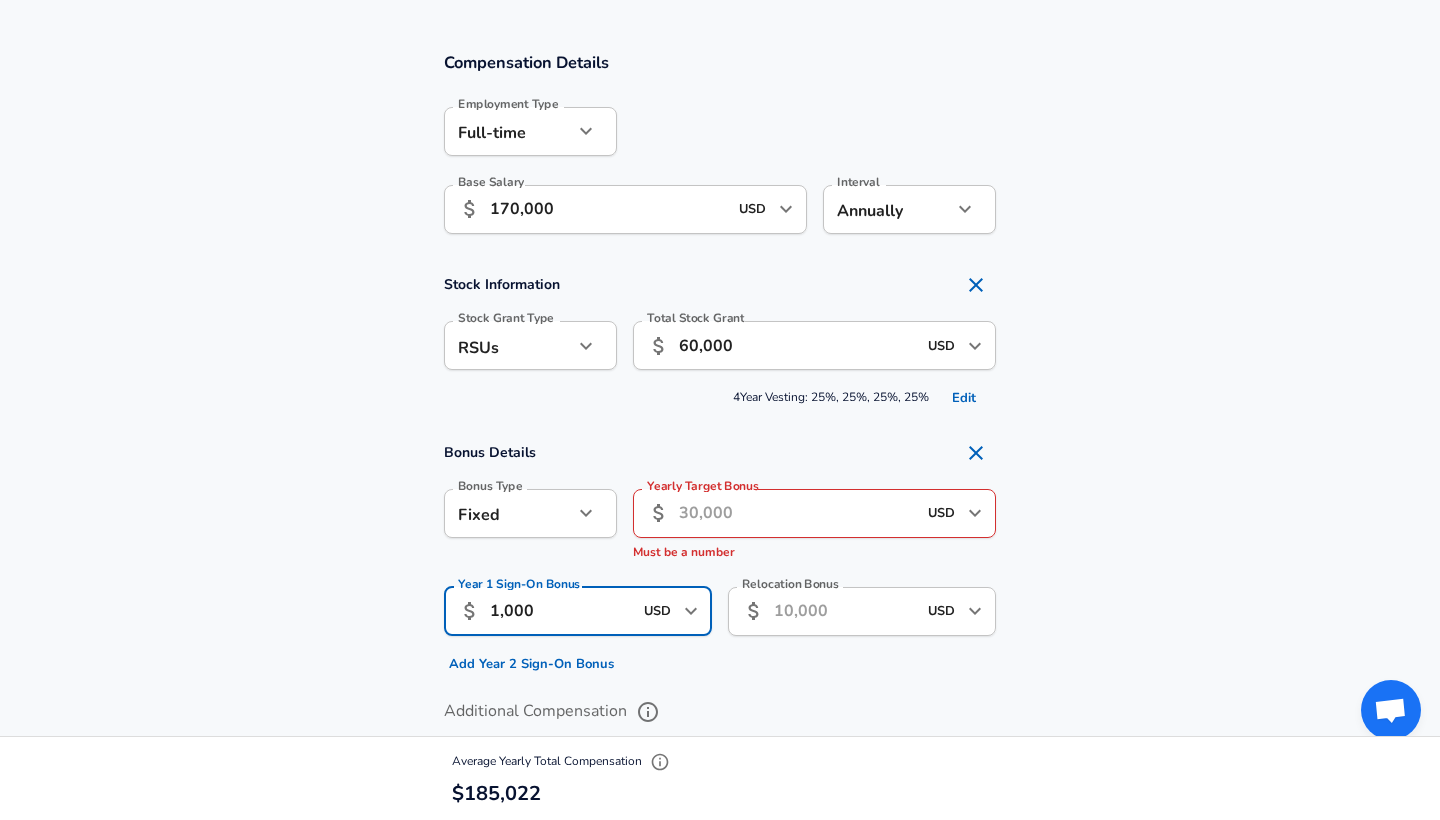 type on "10,000" 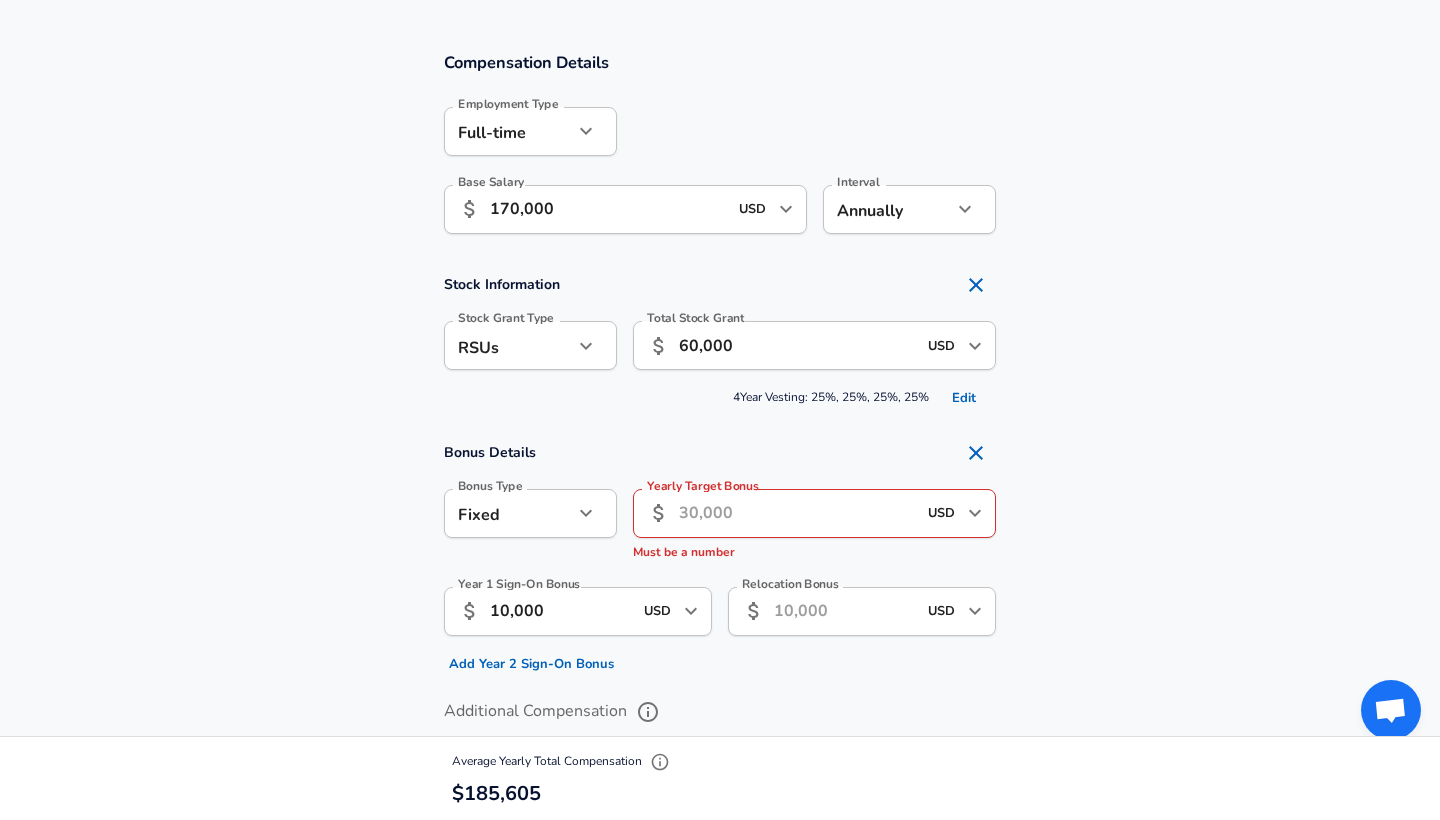 click on "Bonus Details  Bonus Type Fixed fixed Bonus Type Yearly Target Bonus ​ USD ​ Yearly Target Bonus Must be a number Year 1 Sign-On Bonus ​ 10,000 USD ​ Year 1 Sign-On Bonus Add Year 2 Sign-On Bonus Relocation Bonus ​ USD ​ Relocation Bonus" at bounding box center [720, 556] 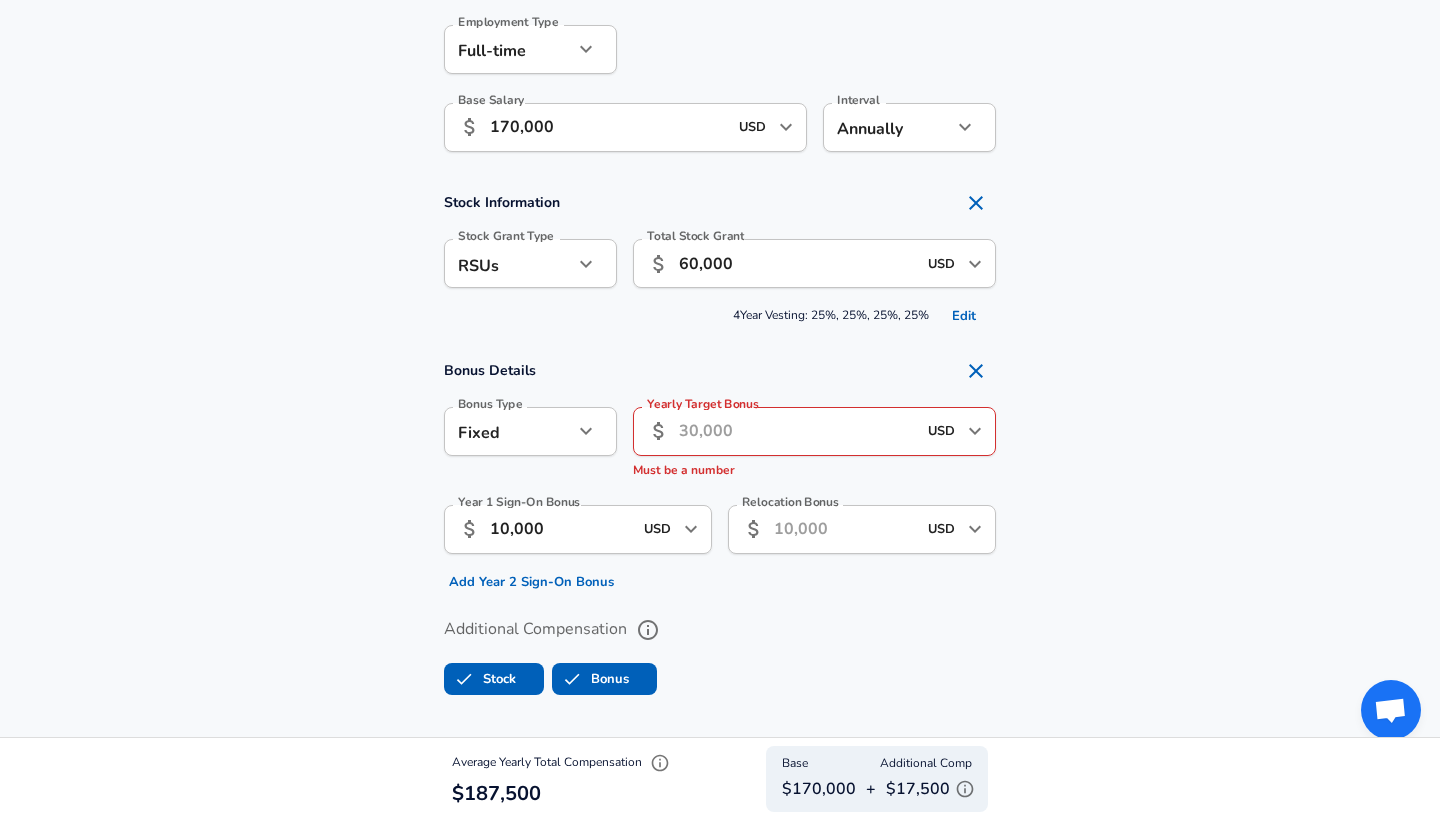 scroll, scrollTop: 1246, scrollLeft: 0, axis: vertical 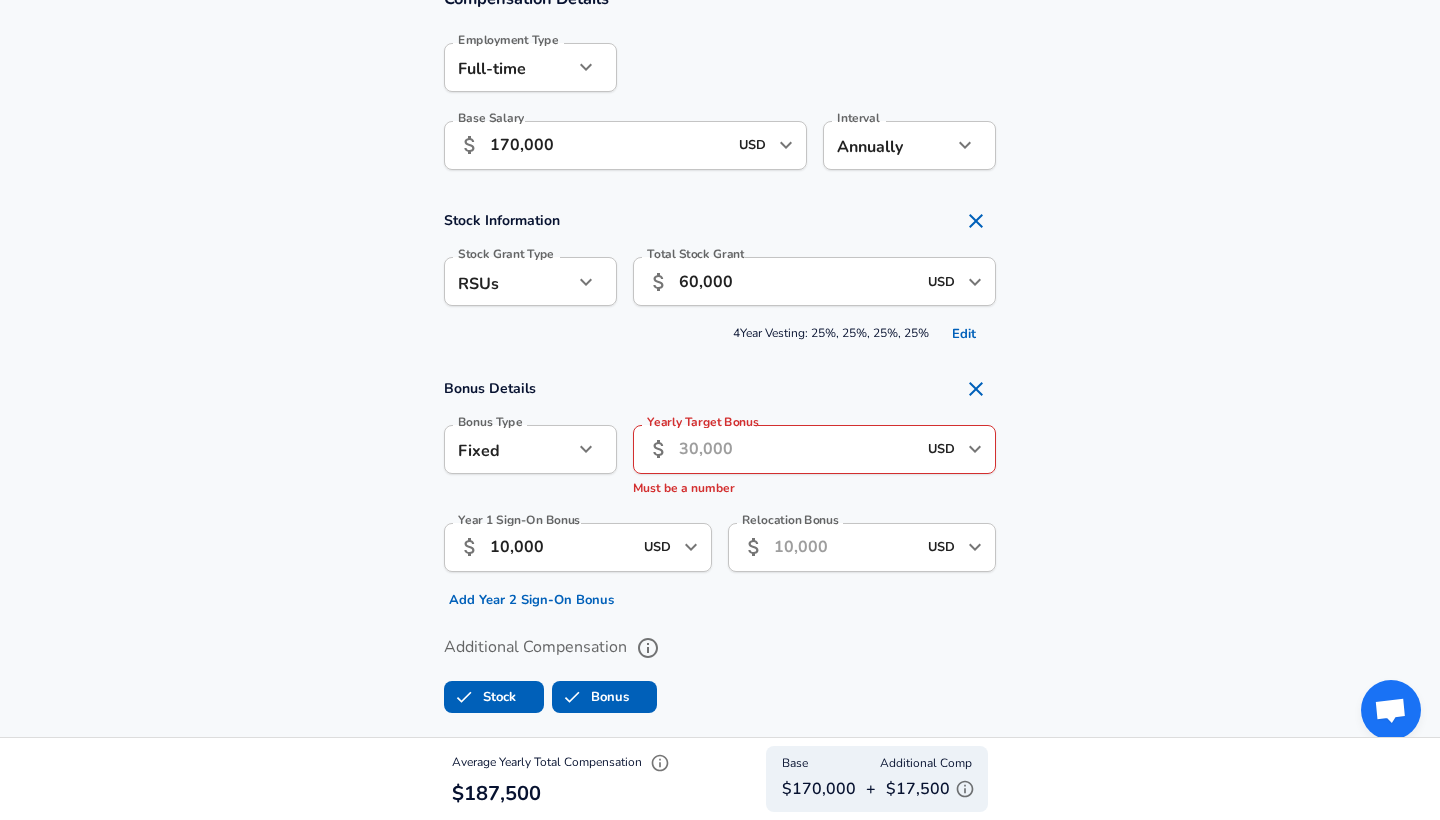 click on "Yearly Target Bonus" at bounding box center (797, 449) 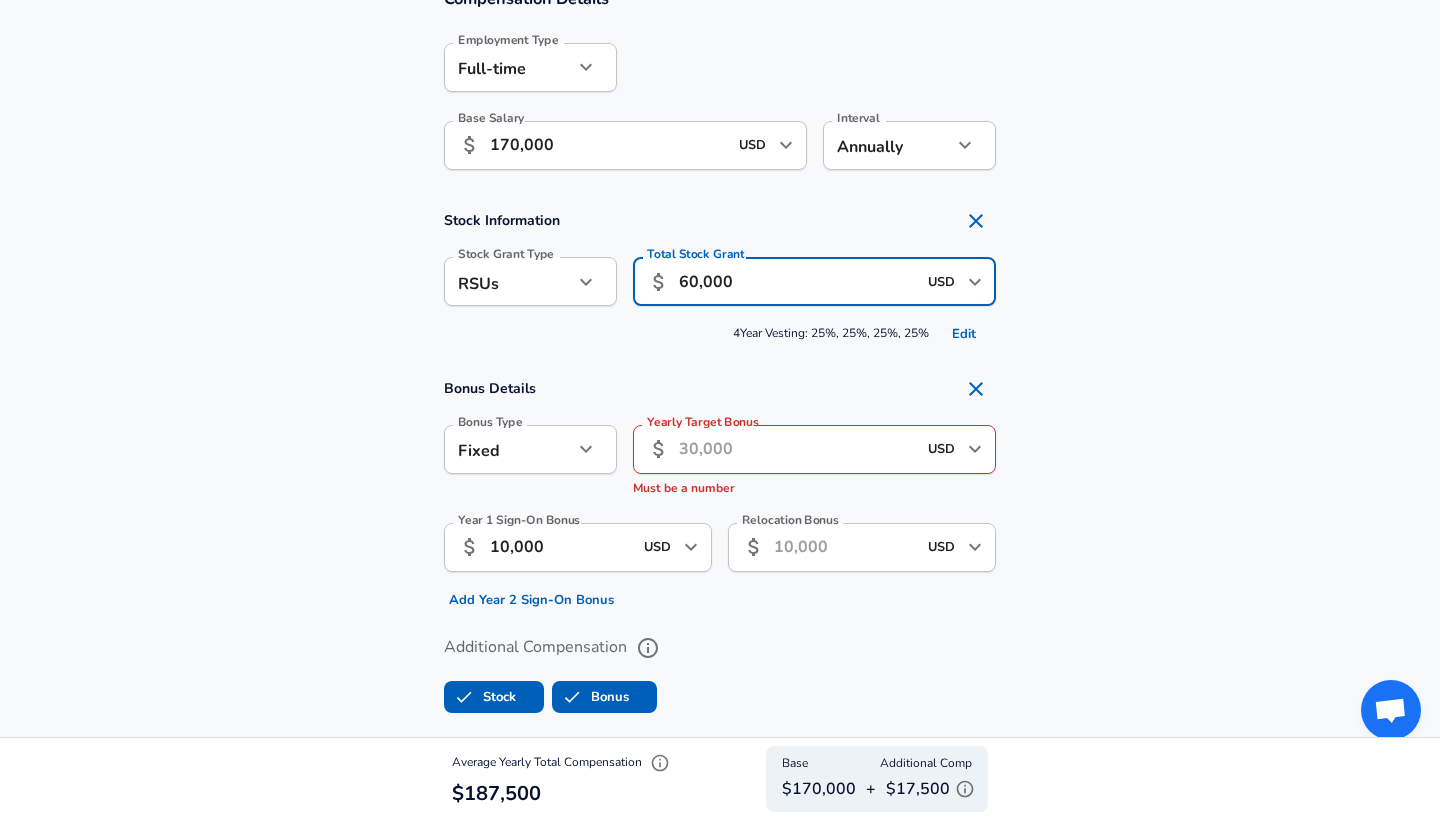 drag, startPoint x: 752, startPoint y: 275, endPoint x: 651, endPoint y: 273, distance: 101.0198 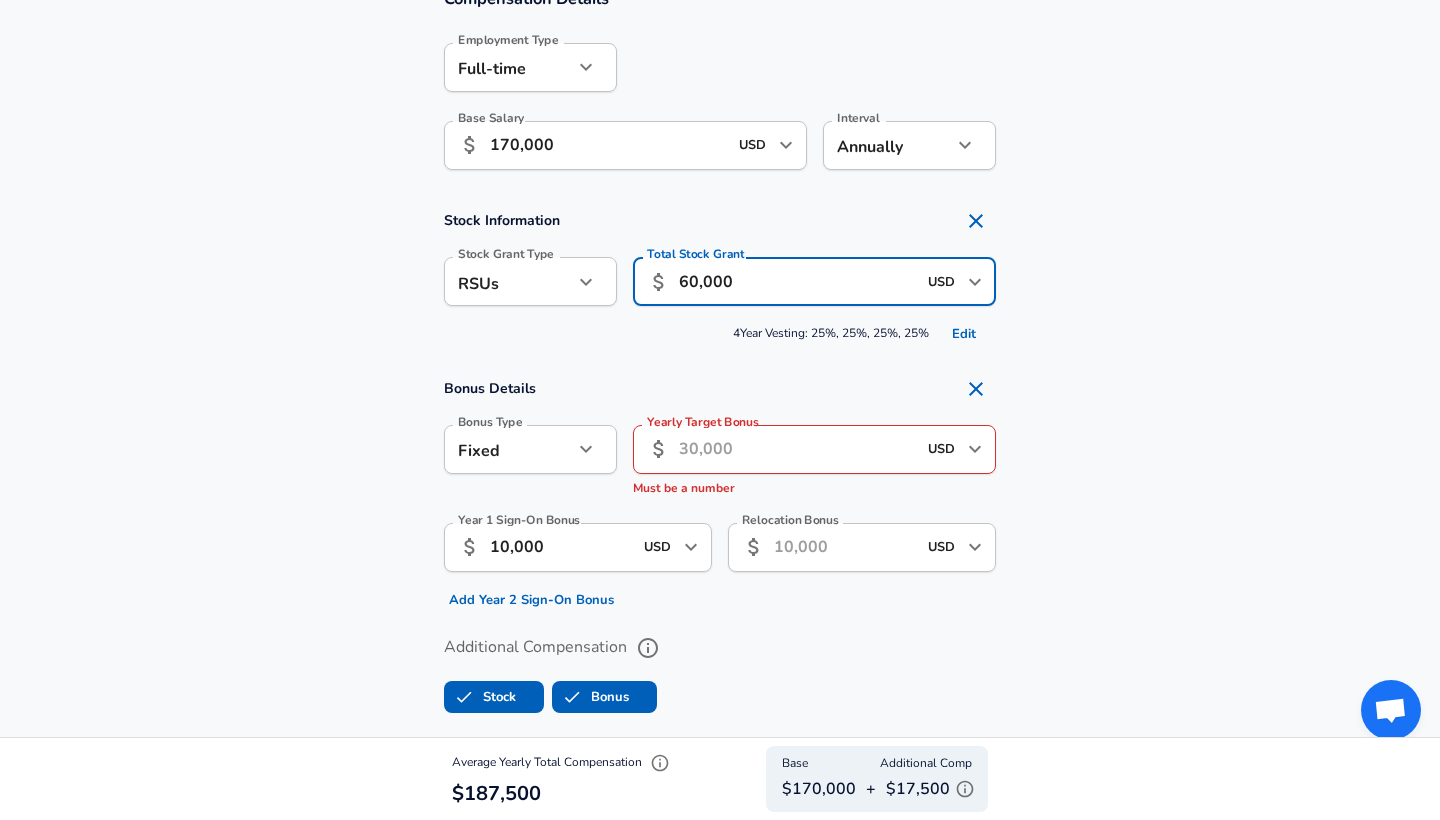 click on "​ 60,000 USD ​ Total Stock Grant" at bounding box center [814, 281] 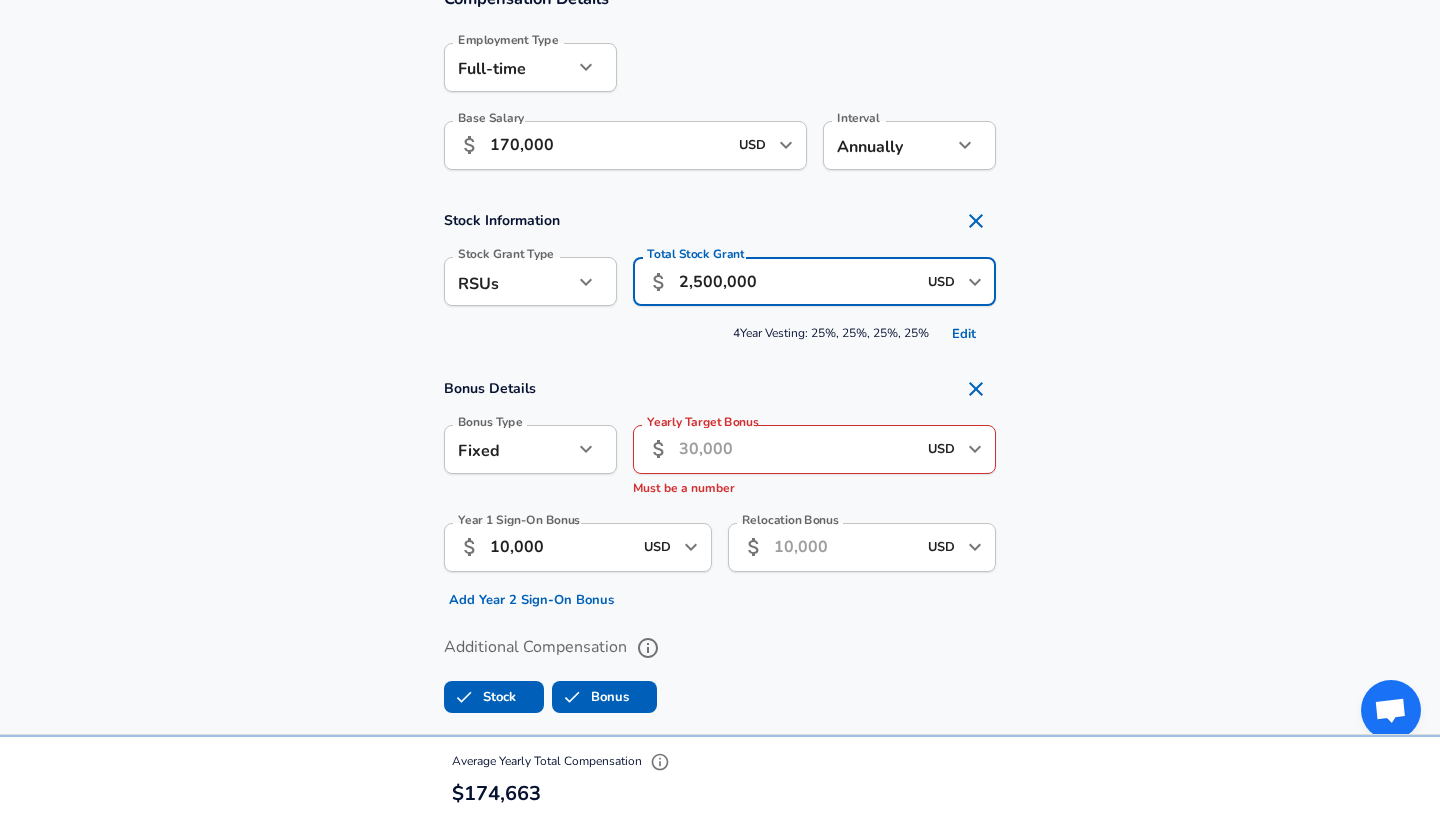 type on "250,000" 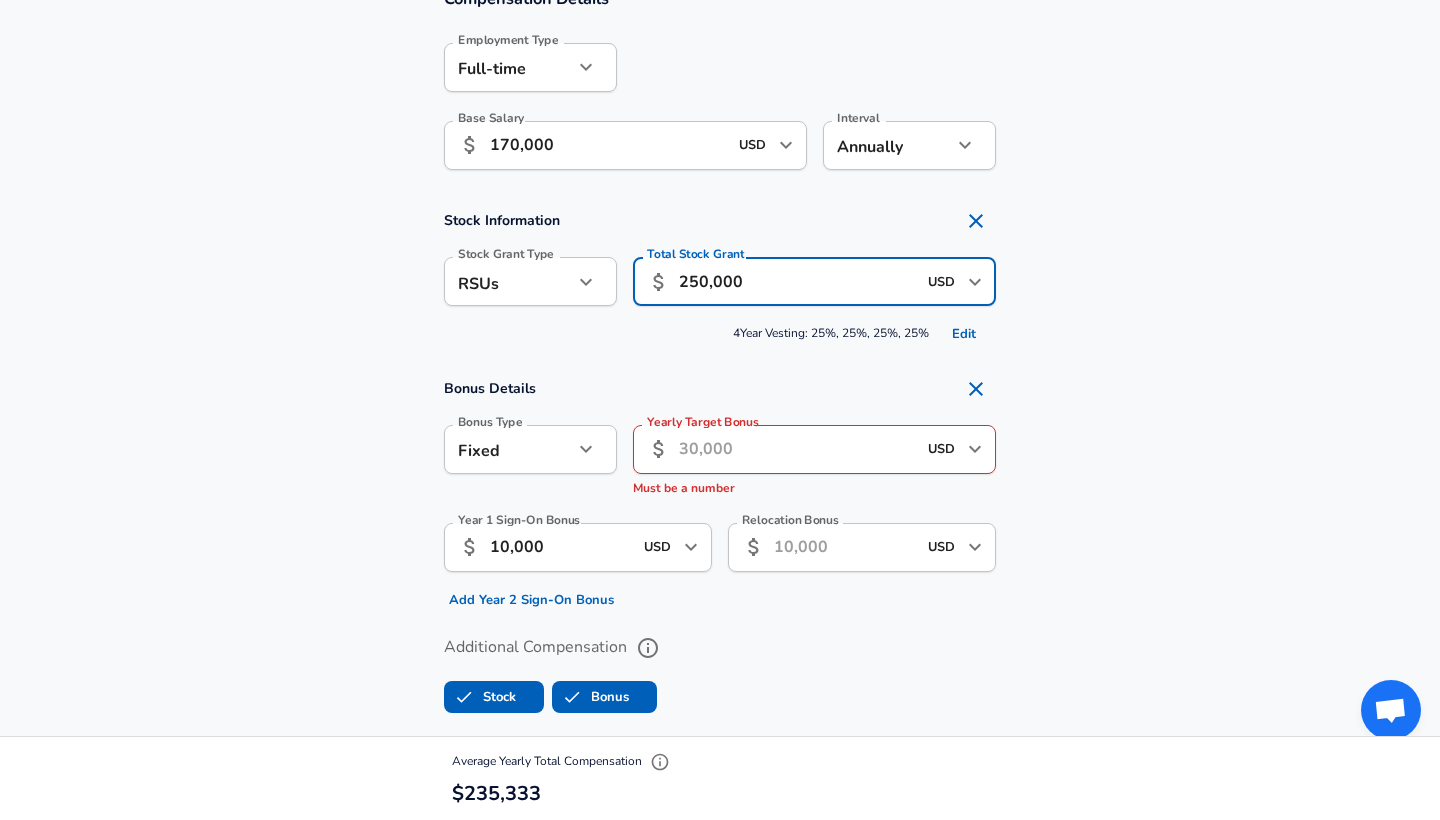 click on "Stock Information  Stock Grant Type RSUs stock Stock Grant Type Total Stock Grant ​ 250,000 USD ​ Total Stock Grant 4  Year Vesting:   25%, 25%, 25%, 25%   Edit" at bounding box center (720, 275) 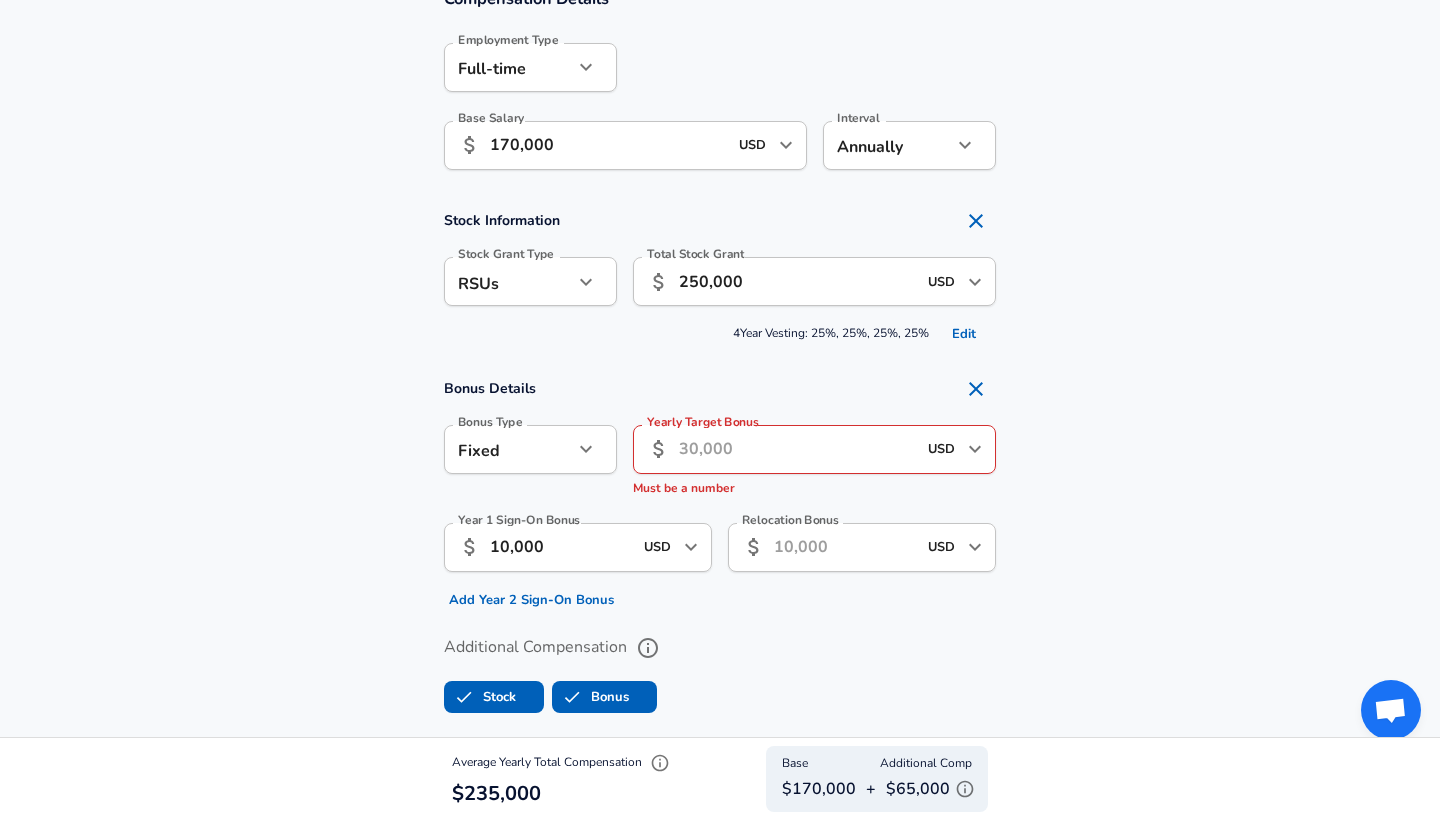 click on "Yearly Target Bonus" at bounding box center [797, 449] 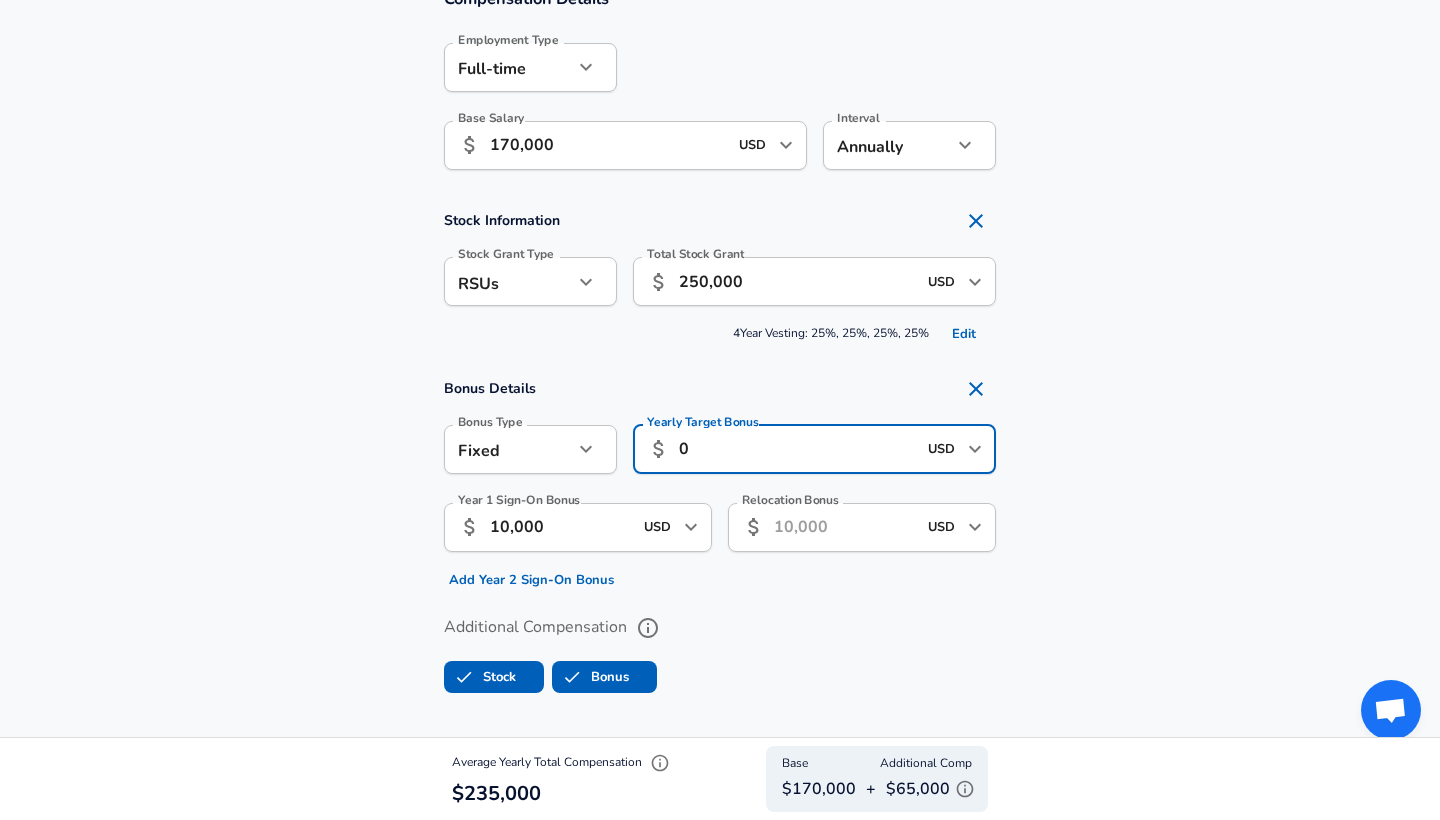 type on "0" 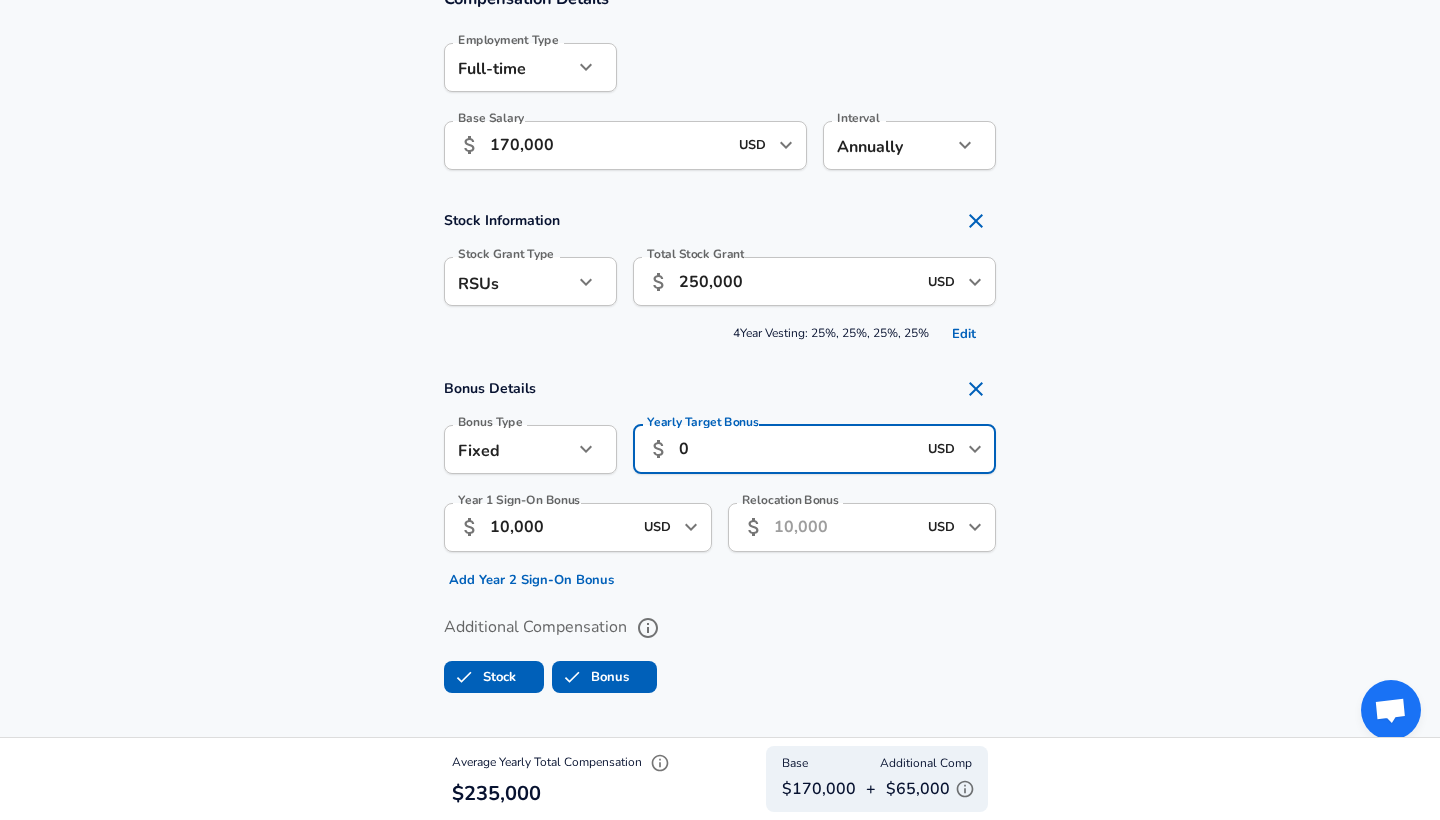 click on "Bonus Details  Bonus Type Fixed fixed Bonus Type Yearly Target Bonus ​ 0 USD ​ Yearly Target Bonus Year 1 Sign-On Bonus ​ 10,000 USD ​ Year 1 Sign-On Bonus Add Year 2 Sign-On Bonus Relocation Bonus ​ USD ​ Relocation Bonus" at bounding box center (720, 482) 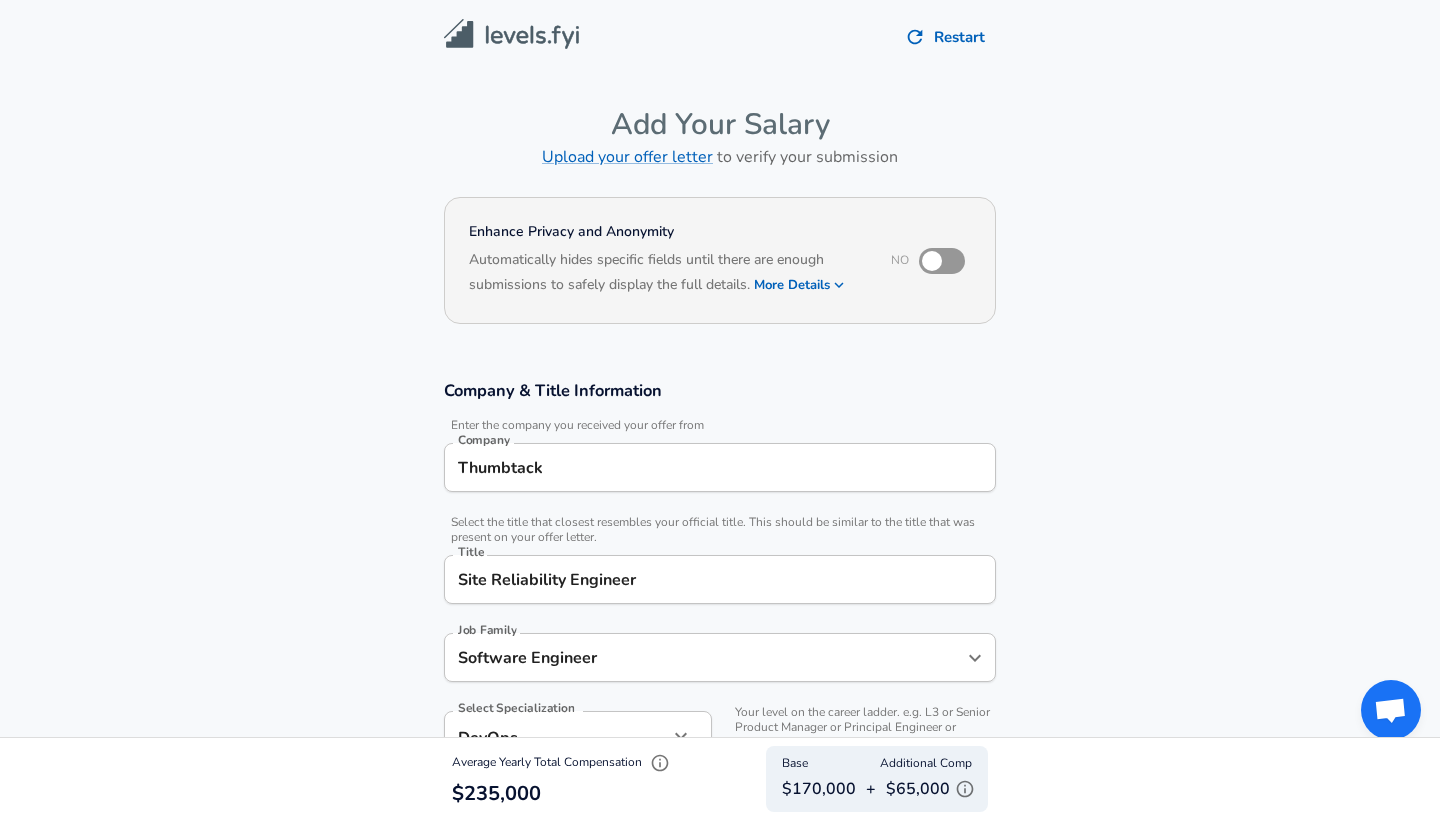 scroll, scrollTop: 0, scrollLeft: 0, axis: both 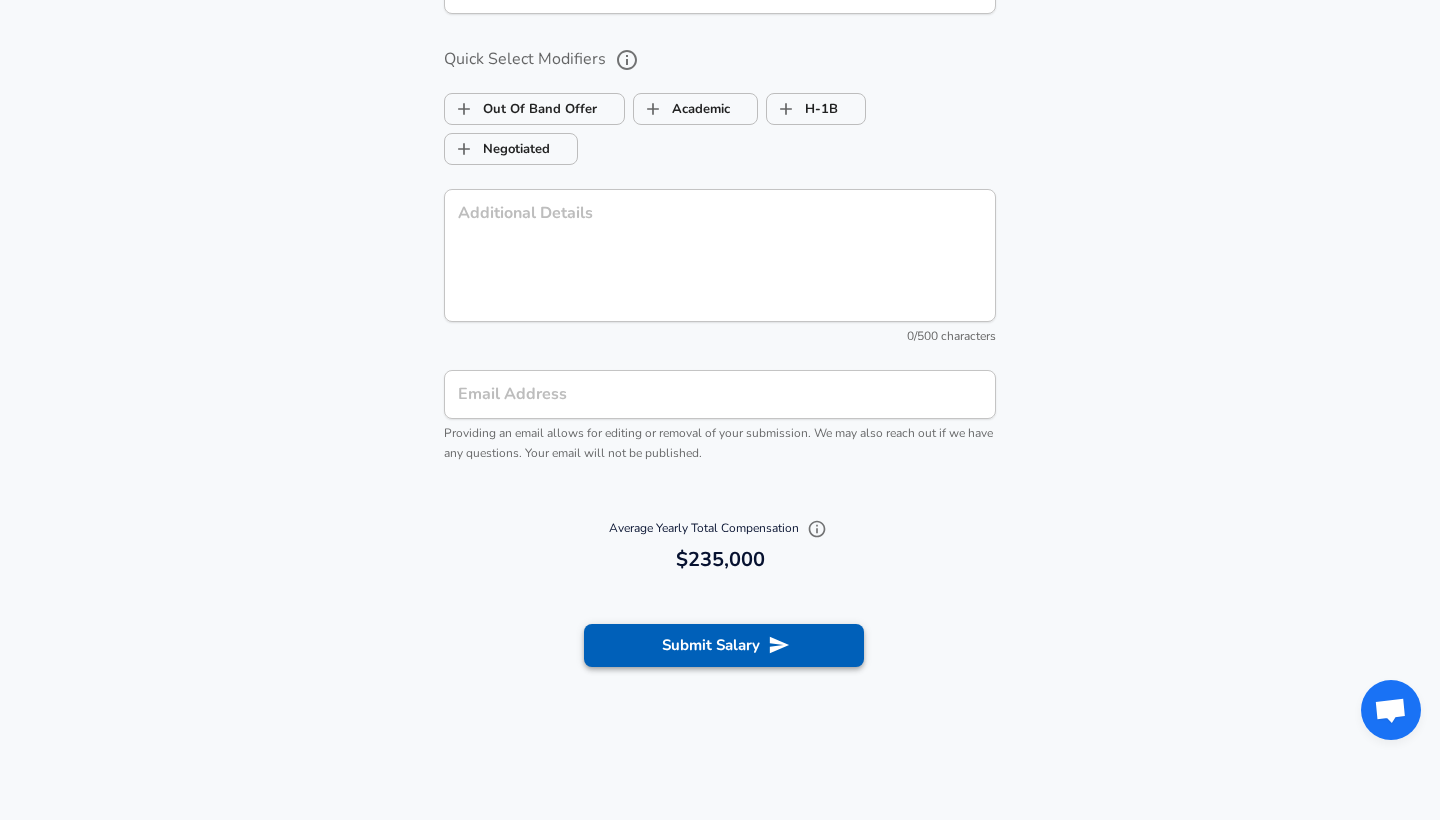 click on "Submit Salary" at bounding box center (724, 645) 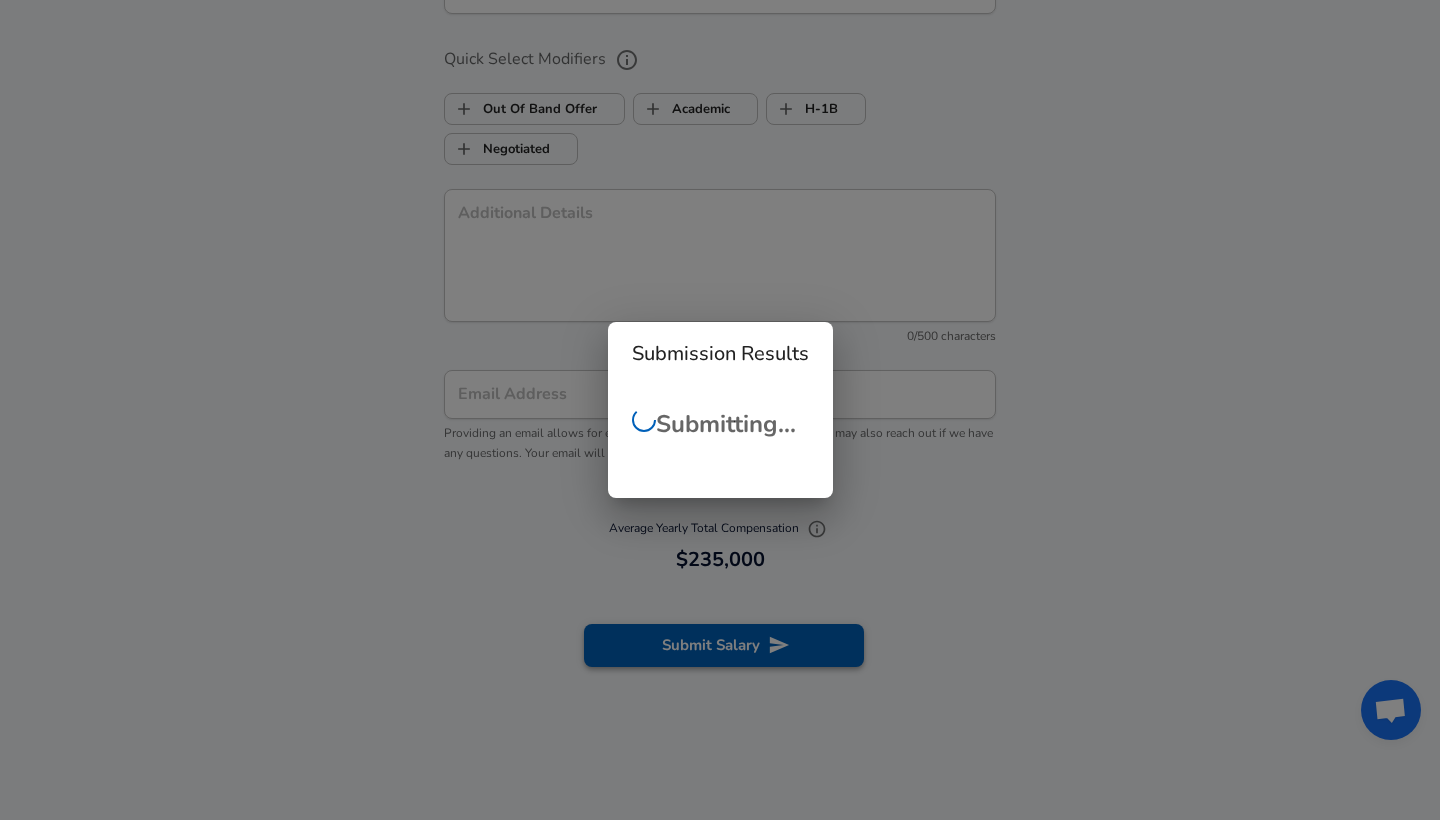 checkbox on "false" 